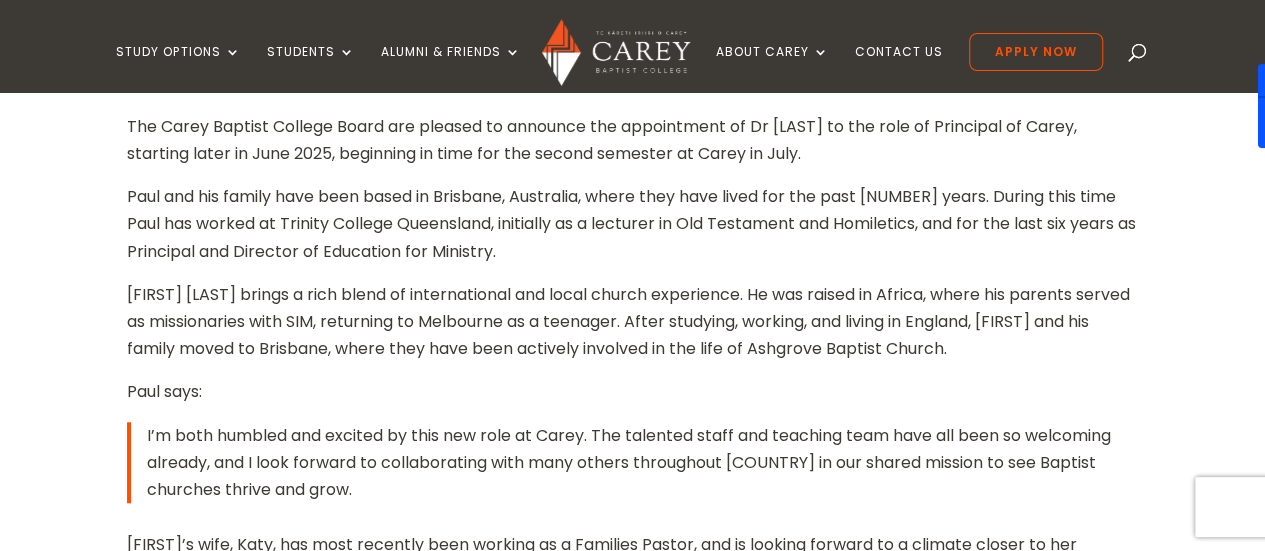 scroll, scrollTop: 691, scrollLeft: 0, axis: vertical 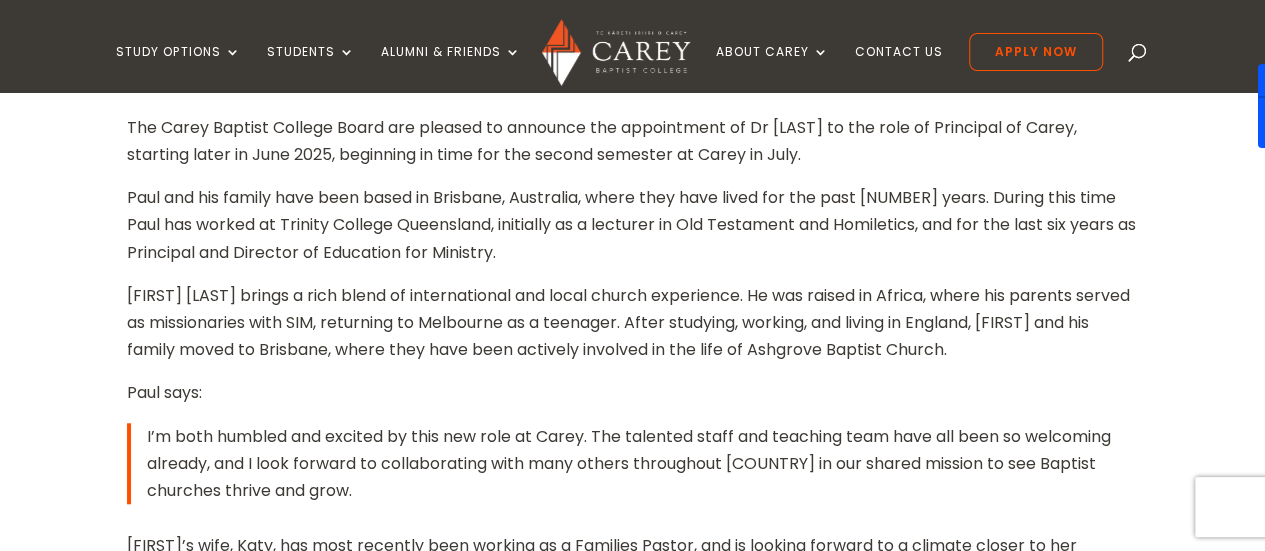 click on "Paul and his family have been based in Brisbane, Australia, where they have lived for the past [NUMBER] years. During this time Paul has worked at Trinity College Queensland, initially as a lecturer in Old Testament and Homiletics, and for the last six years as Principal and Director of Education for Ministry." at bounding box center (633, 233) 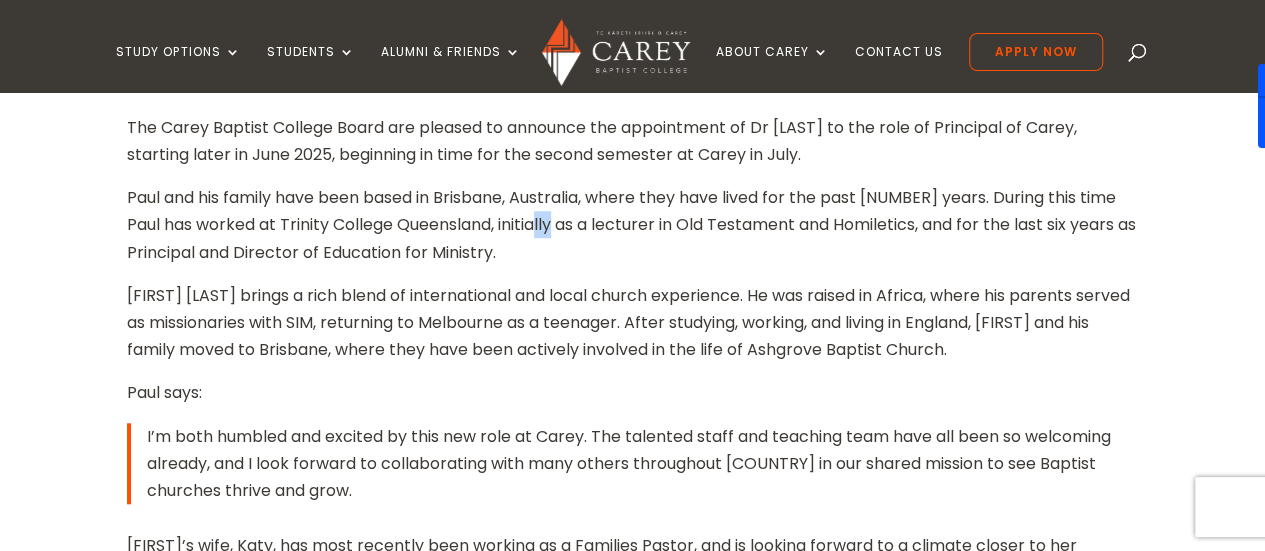 click on "Paul and his family have been based in Brisbane, Australia, where they have lived for the past [NUMBER] years. During this time Paul has worked at Trinity College Queensland, initially as a lecturer in Old Testament and Homiletics, and for the last six years as Principal and Director of Education for Ministry." at bounding box center [633, 233] 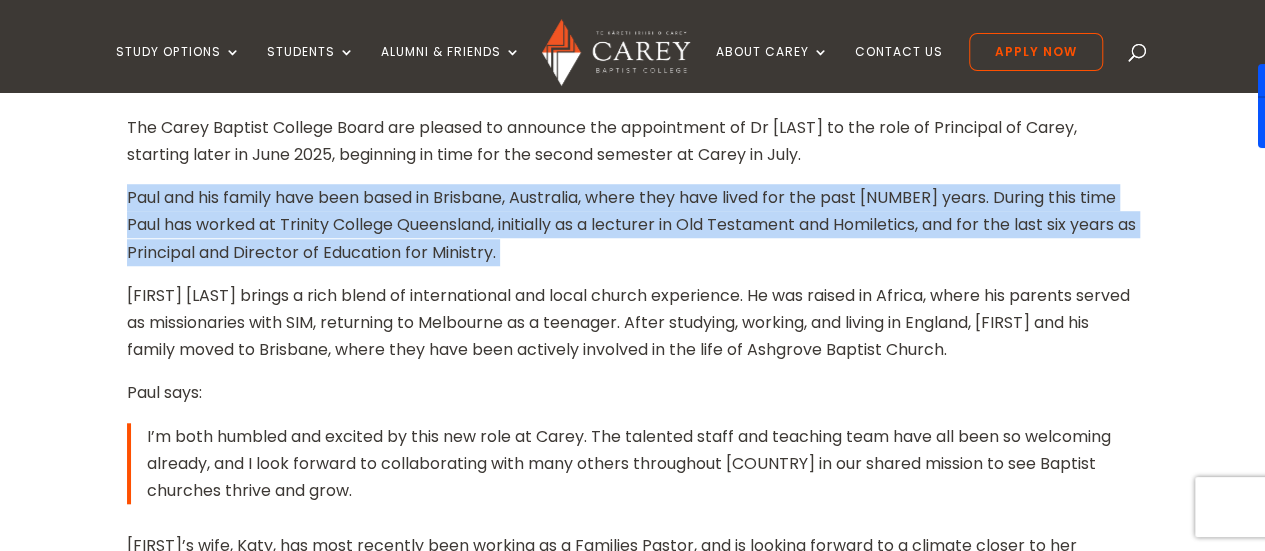 click on "Paul and his family have been based in Brisbane, Australia, where they have lived for the past nine years. During this time Paul has worked at Trinity College Queensland, initially as a lecturer in Old Testament and Homiletics, and for the last six years as Principal and Director of Education for Ministry." at bounding box center (633, 233) 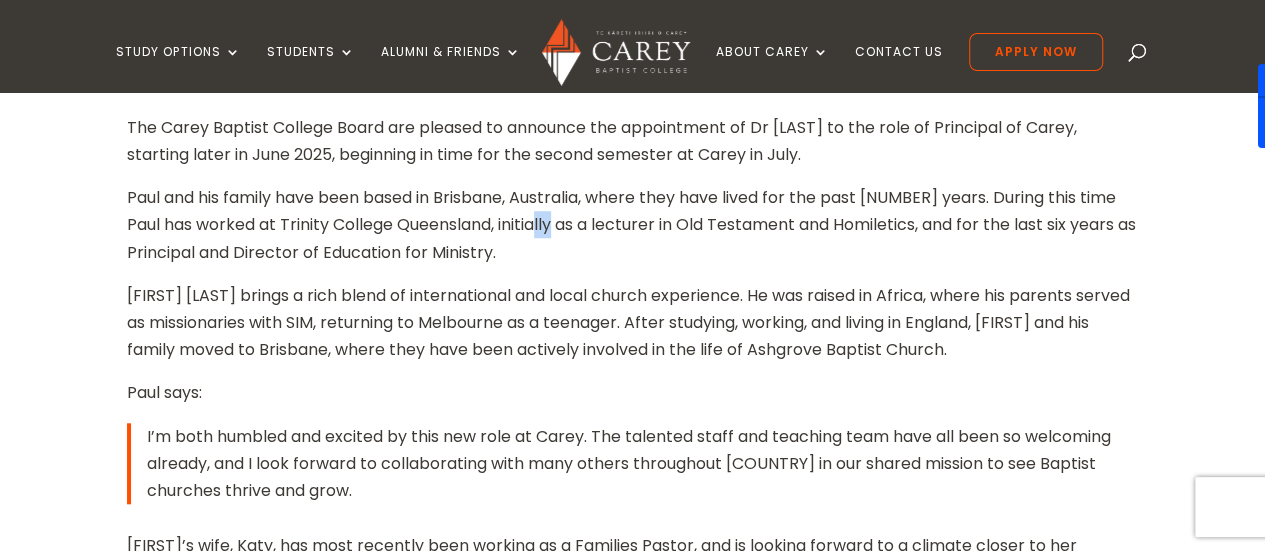 click on "Paul and his family have been based in Brisbane, Australia, where they have lived for the past nine years. During this time Paul has worked at Trinity College Queensland, initially as a lecturer in Old Testament and Homiletics, and for the last six years as Principal and Director of Education for Ministry." at bounding box center [633, 233] 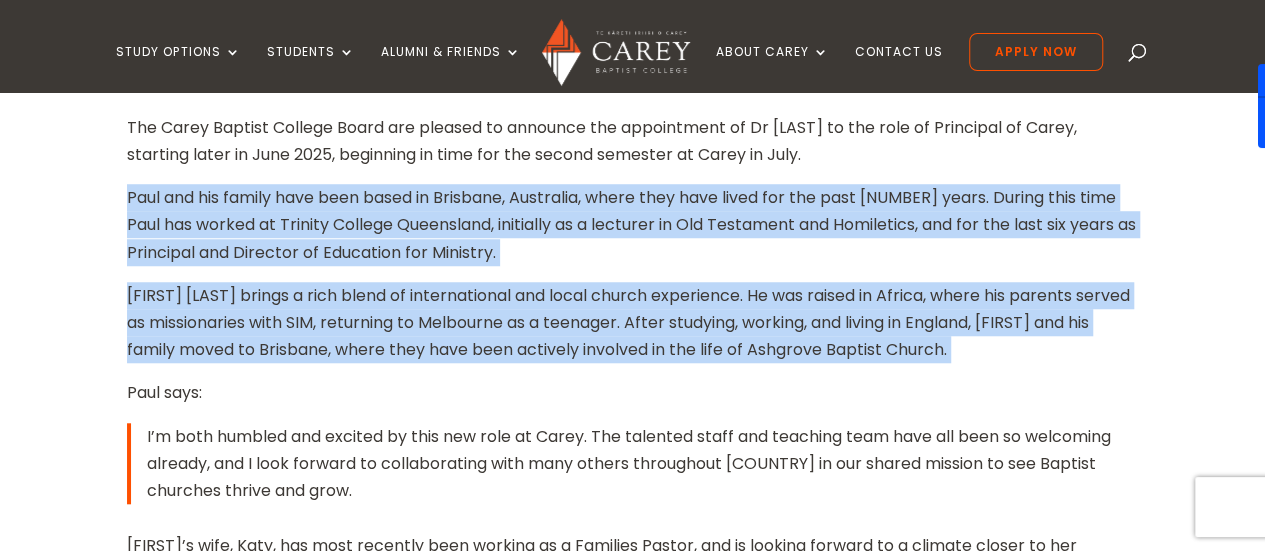 drag, startPoint x: 531, startPoint y: 233, endPoint x: 553, endPoint y: 320, distance: 89.73851 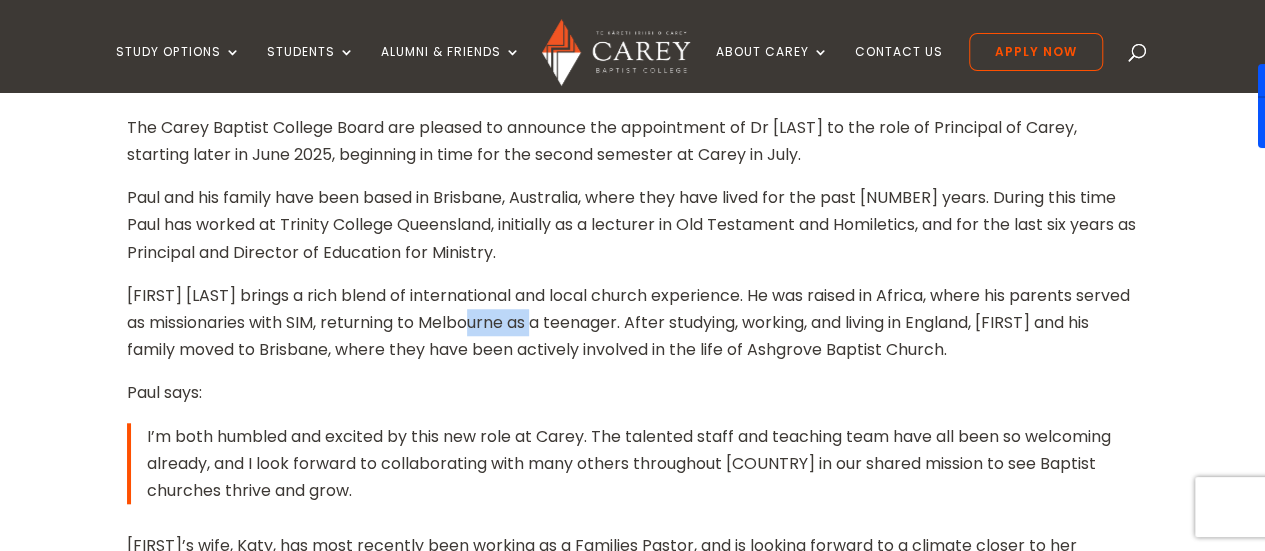 click on "Paul brings a rich blend of international and local church experience. He was raised in Africa, where his parents served as missionaries with SIM, returning to Melbourne as a teenager. After studying, working, and living in England, Paul and his family moved to Brisbane, where they have been actively involved in the life of Ashgrove Baptist Church." at bounding box center [633, 331] 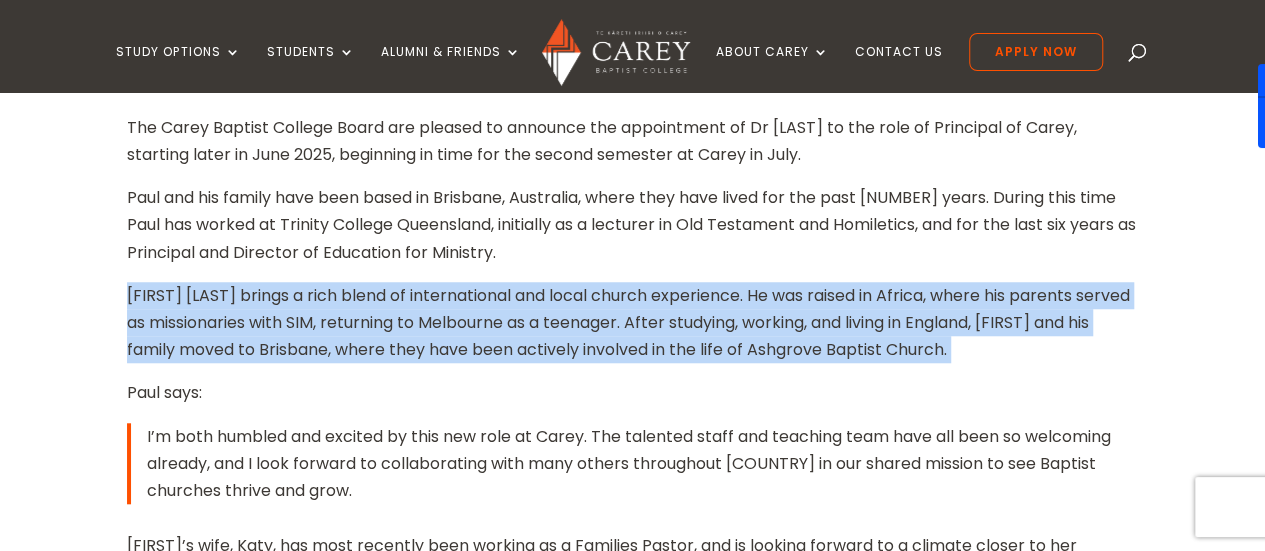 drag, startPoint x: 553, startPoint y: 320, endPoint x: 544, endPoint y: 267, distance: 53.75872 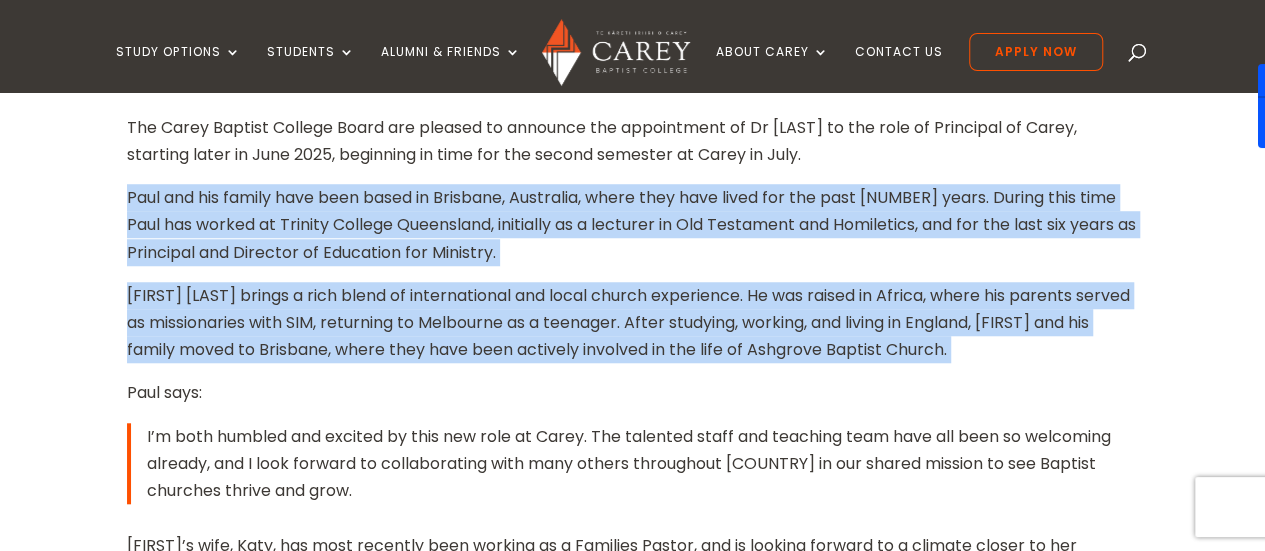 click on "Paul and his family have been based in Brisbane, Australia, where they have lived for the past nine years. During this time Paul has worked at Trinity College Queensland, initially as a lecturer in Old Testament and Homiletics, and for the last six years as Principal and Director of Education for Ministry." at bounding box center [633, 233] 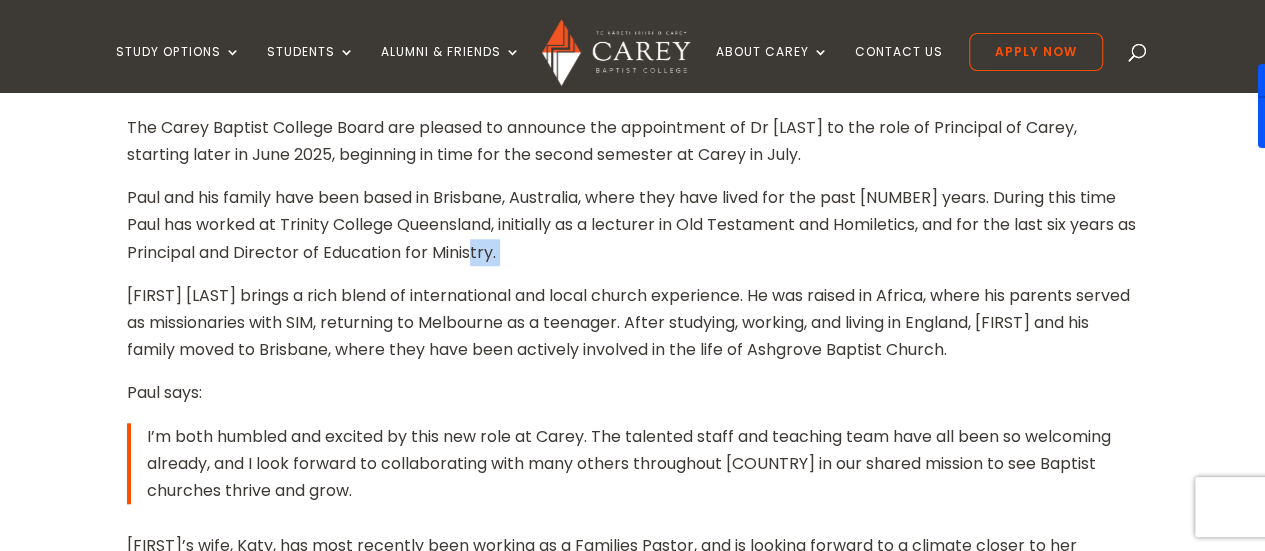 click on "Paul and his family have been based in Brisbane, Australia, where they have lived for the past nine years. During this time Paul has worked at Trinity College Queensland, initially as a lecturer in Old Testament and Homiletics, and for the last six years as Principal and Director of Education for Ministry." at bounding box center (633, 233) 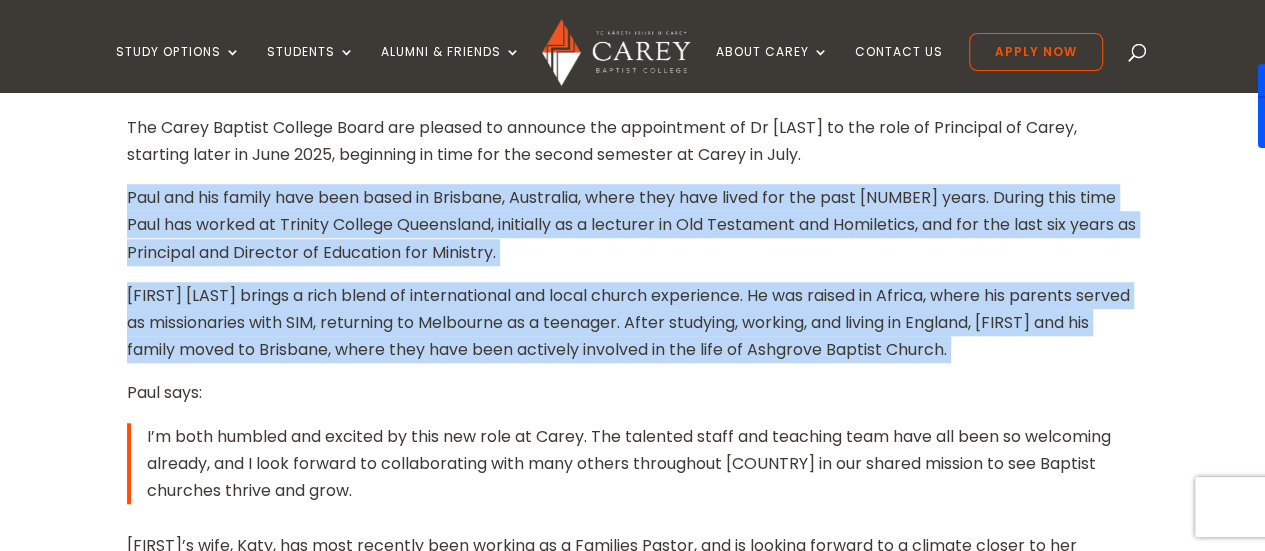 drag, startPoint x: 544, startPoint y: 267, endPoint x: 570, endPoint y: 350, distance: 86.977005 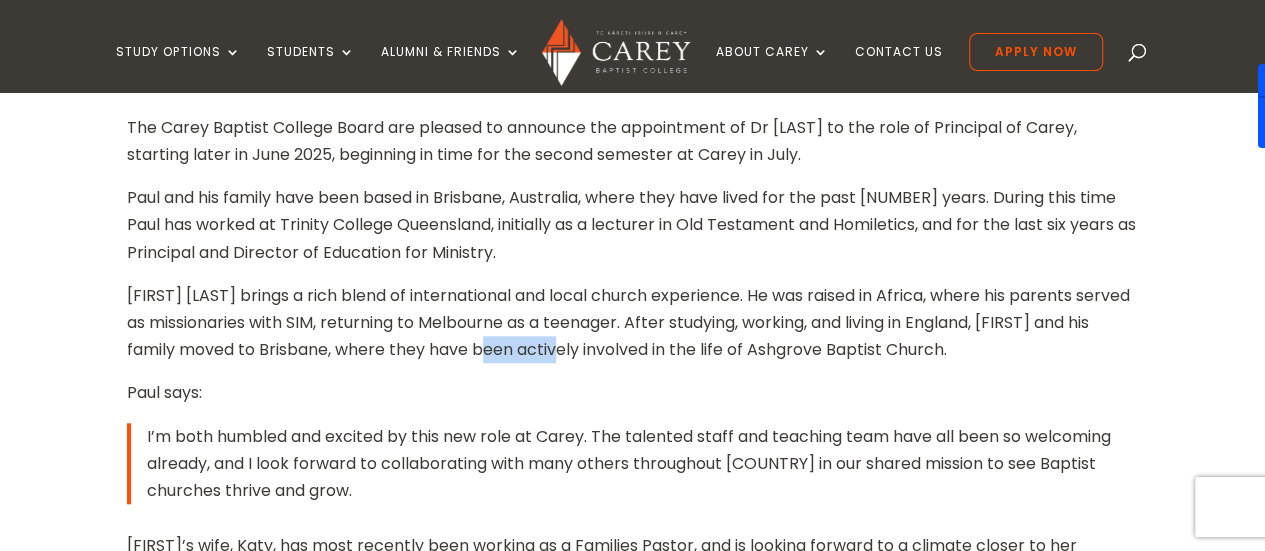 click on "Paul brings a rich blend of international and local church experience. He was raised in Africa, where his parents served as missionaries with SIM, returning to Melbourne as a teenager. After studying, working, and living in England, Paul and his family moved to Brisbane, where they have been actively involved in the life of Ashgrove Baptist Church." at bounding box center [633, 331] 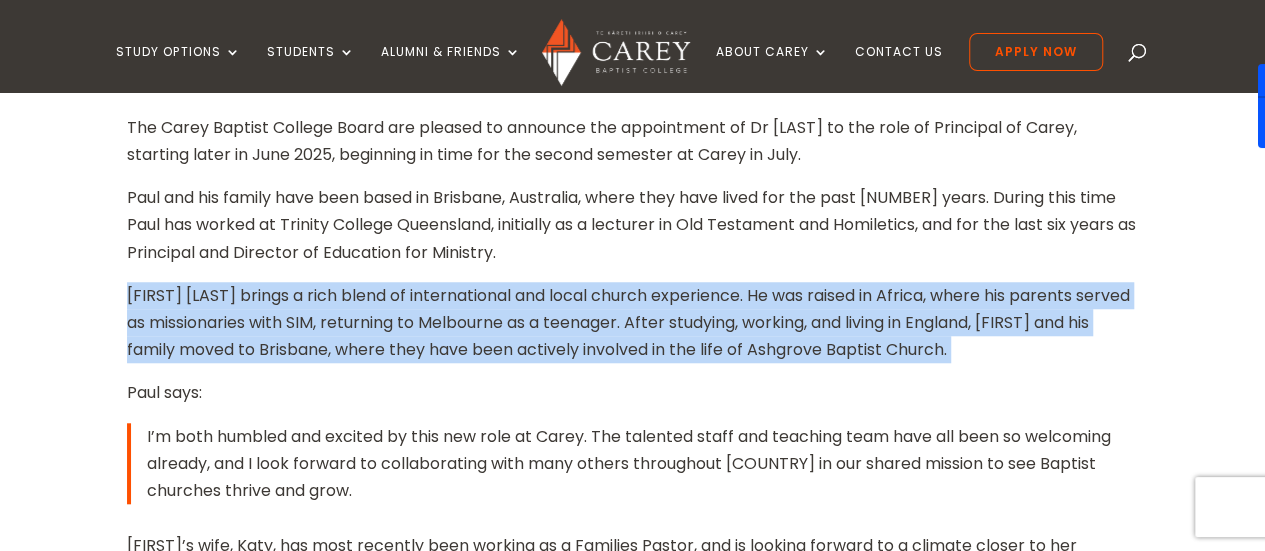 drag, startPoint x: 570, startPoint y: 350, endPoint x: 552, endPoint y: 263, distance: 88.84256 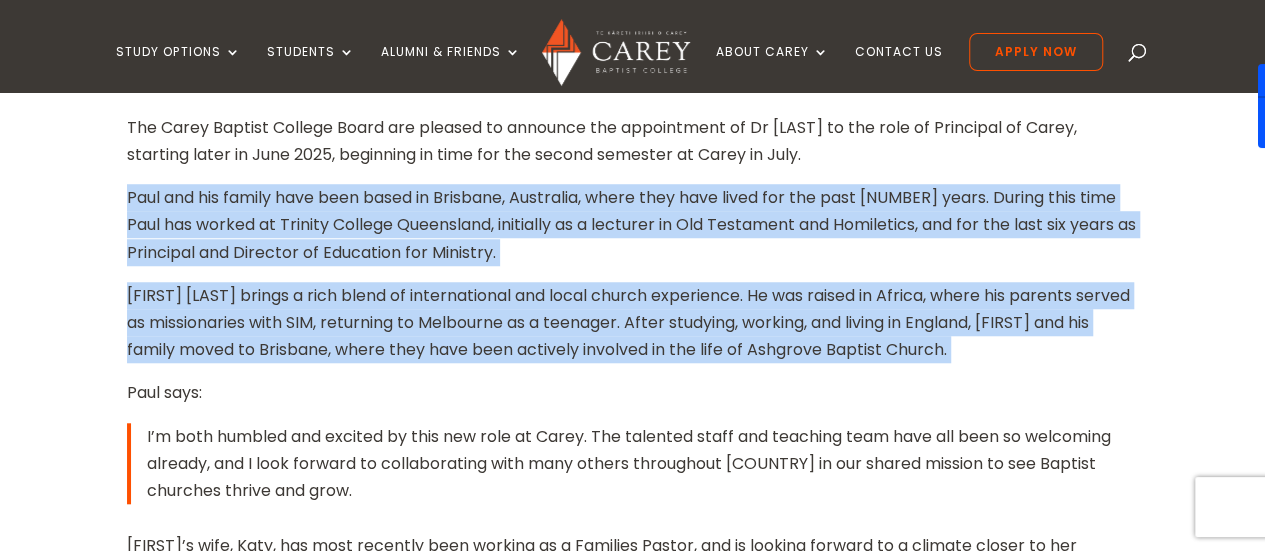 click on "Paul and his family have been based in Brisbane, Australia, where they have lived for the past nine years. During this time Paul has worked at Trinity College Queensland, initially as a lecturer in Old Testament and Homiletics, and for the last six years as Principal and Director of Education for Ministry." at bounding box center (633, 233) 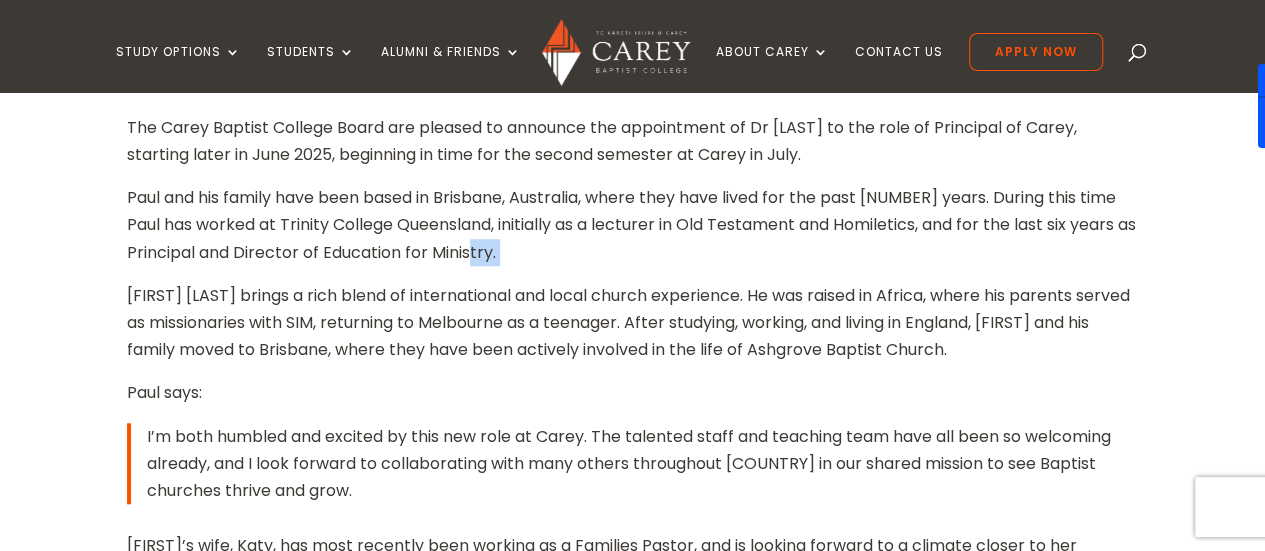 click on "Paul and his family have been based in Brisbane, Australia, where they have lived for the past nine years. During this time Paul has worked at Trinity College Queensland, initially as a lecturer in Old Testament and Homiletics, and for the last six years as Principal and Director of Education for Ministry." at bounding box center [633, 233] 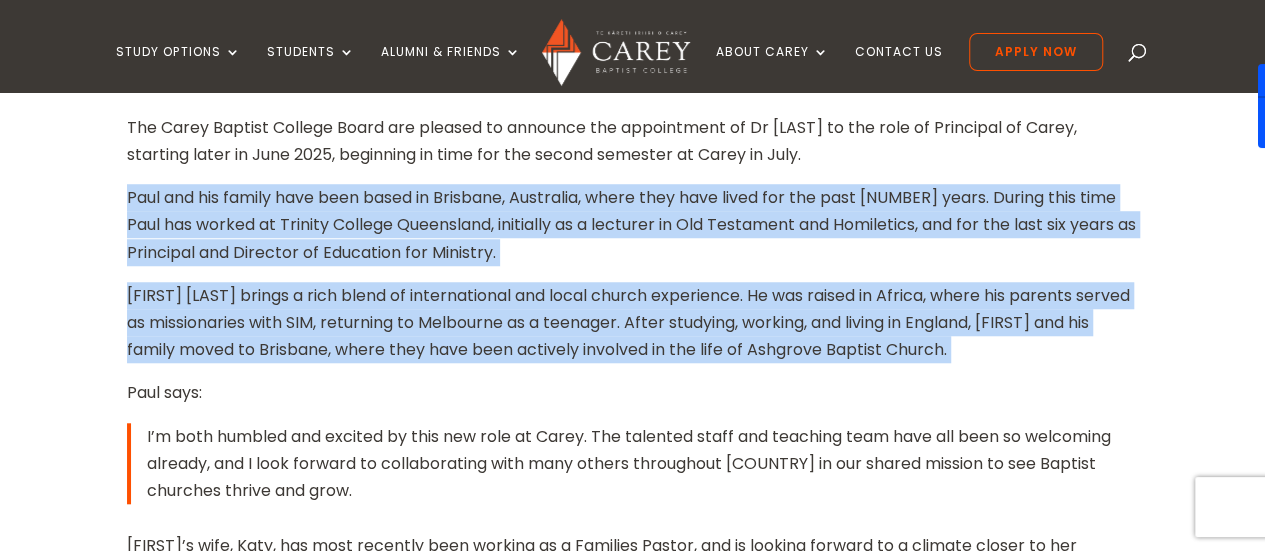 drag, startPoint x: 552, startPoint y: 263, endPoint x: 568, endPoint y: 339, distance: 77.665955 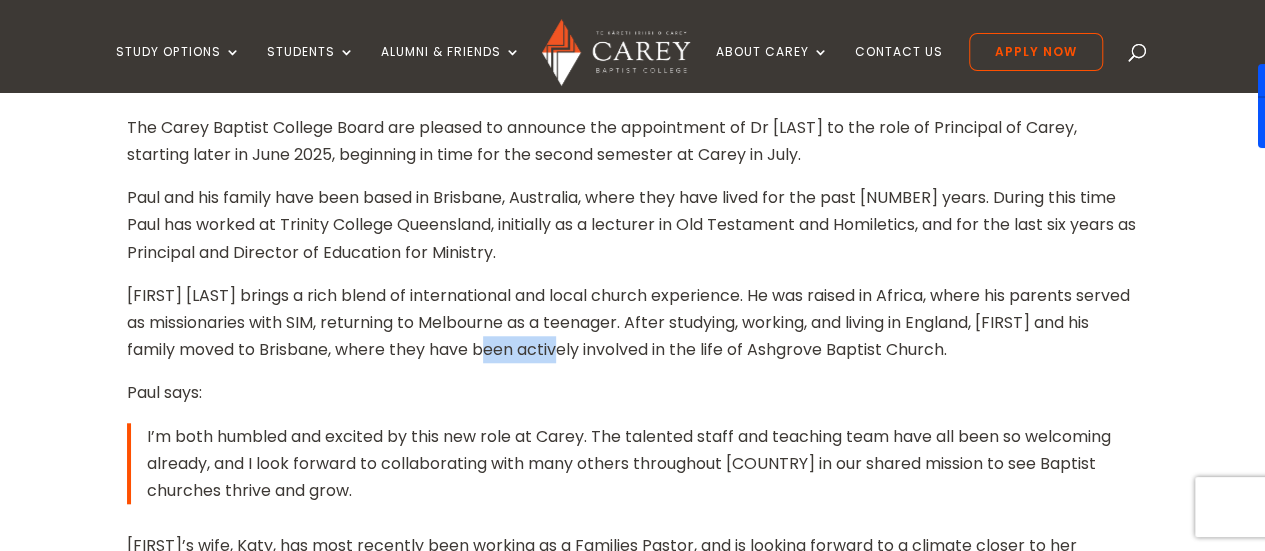 click on "Paul brings a rich blend of international and local church experience. He was raised in Africa, where his parents served as missionaries with SIM, returning to Melbourne as a teenager. After studying, working, and living in England, Paul and his family moved to Brisbane, where they have been actively involved in the life of Ashgrove Baptist Church." at bounding box center [633, 331] 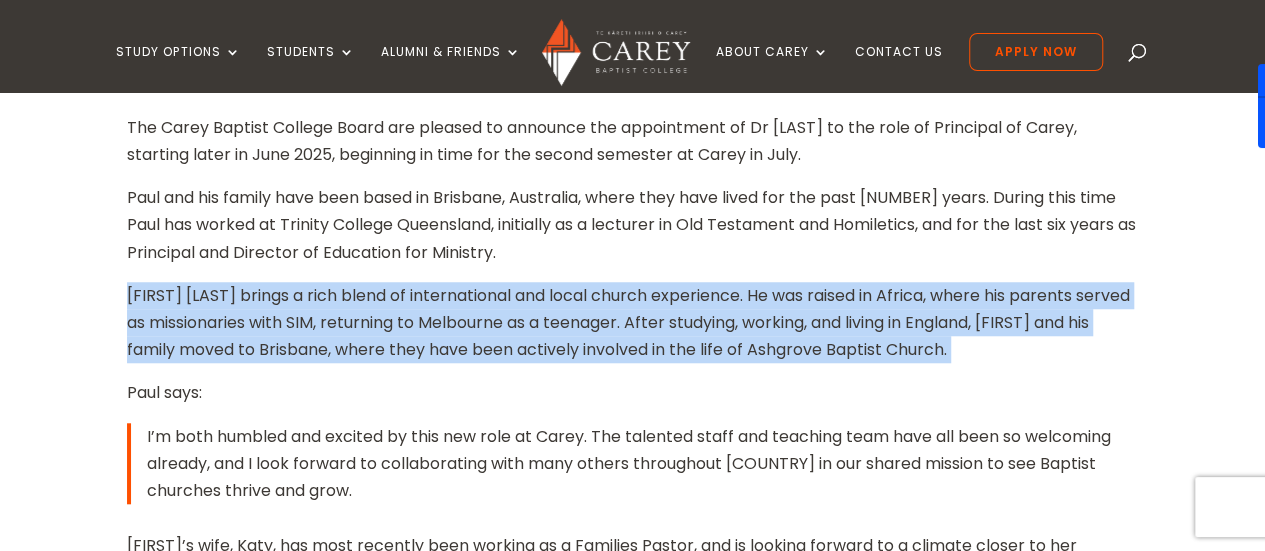 drag, startPoint x: 568, startPoint y: 339, endPoint x: 545, endPoint y: 239, distance: 102.610916 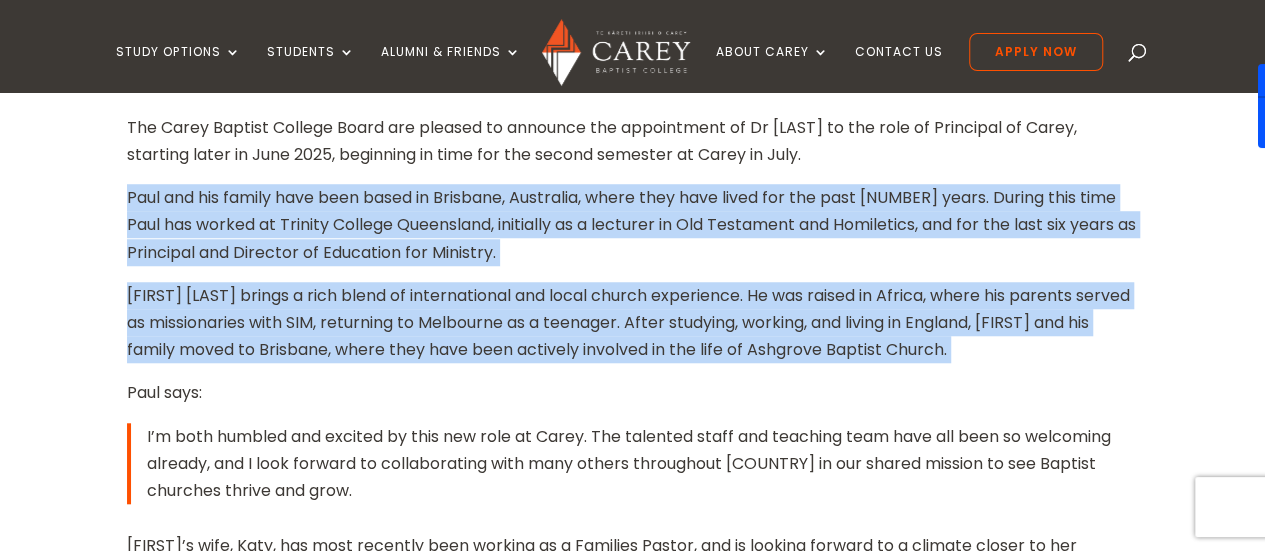click on "Paul and his family have been based in Brisbane, Australia, where they have lived for the past nine years. During this time Paul has worked at Trinity College Queensland, initially as a lecturer in Old Testament and Homiletics, and for the last six years as Principal and Director of Education for Ministry." at bounding box center [633, 233] 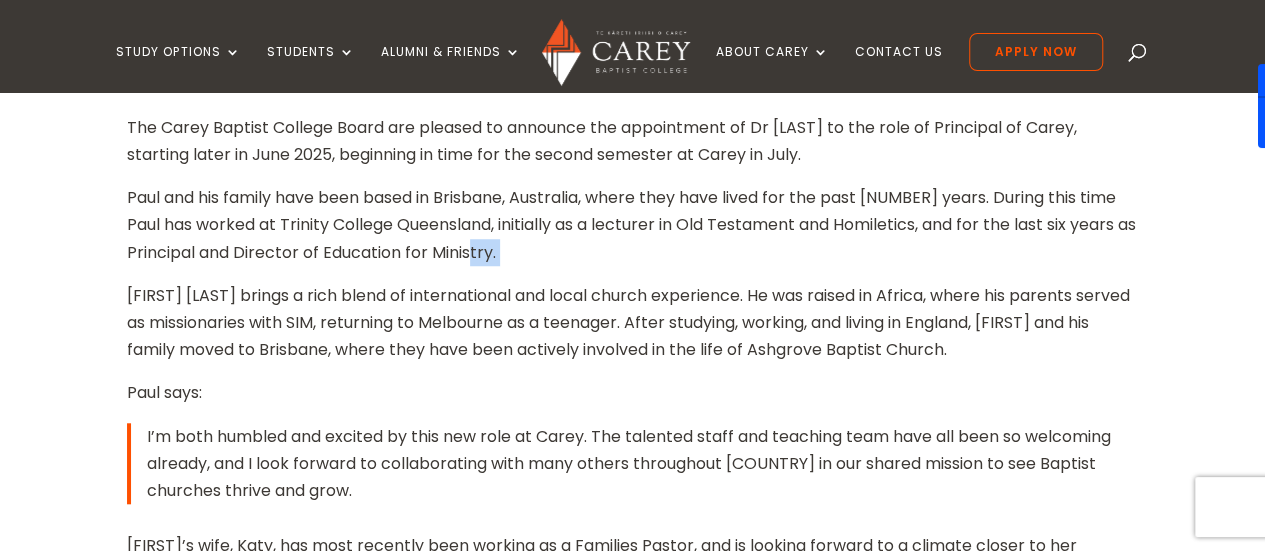 click on "Paul and his family have been based in Brisbane, Australia, where they have lived for the past nine years. During this time Paul has worked at Trinity College Queensland, initially as a lecturer in Old Testament and Homiletics, and for the last six years as Principal and Director of Education for Ministry." at bounding box center (633, 233) 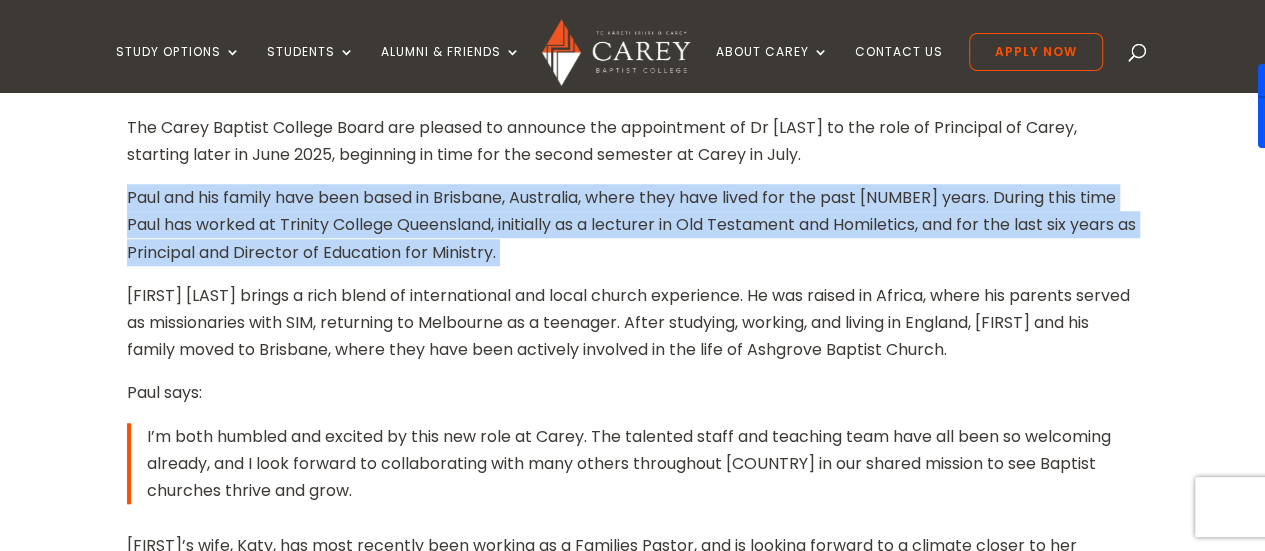drag, startPoint x: 545, startPoint y: 239, endPoint x: 562, endPoint y: 327, distance: 89.62701 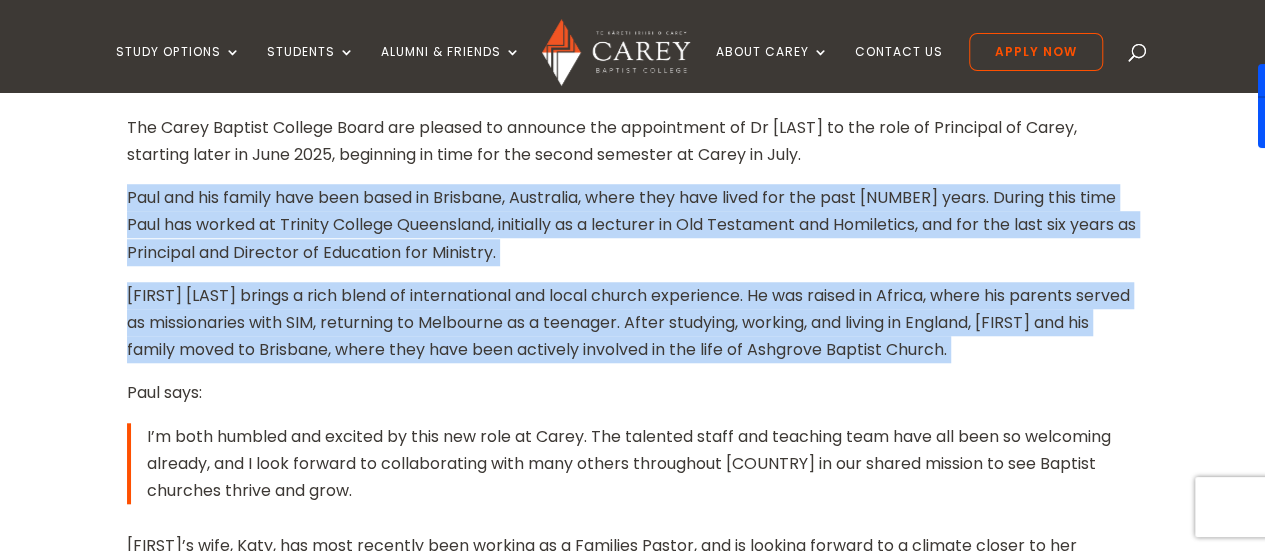 click on "Paul brings a rich blend of international and local church experience. He was raised in Africa, where his parents served as missionaries with SIM, returning to Melbourne as a teenager. After studying, working, and living in England, Paul and his family moved to Brisbane, where they have been actively involved in the life of Ashgrove Baptist Church." at bounding box center (633, 331) 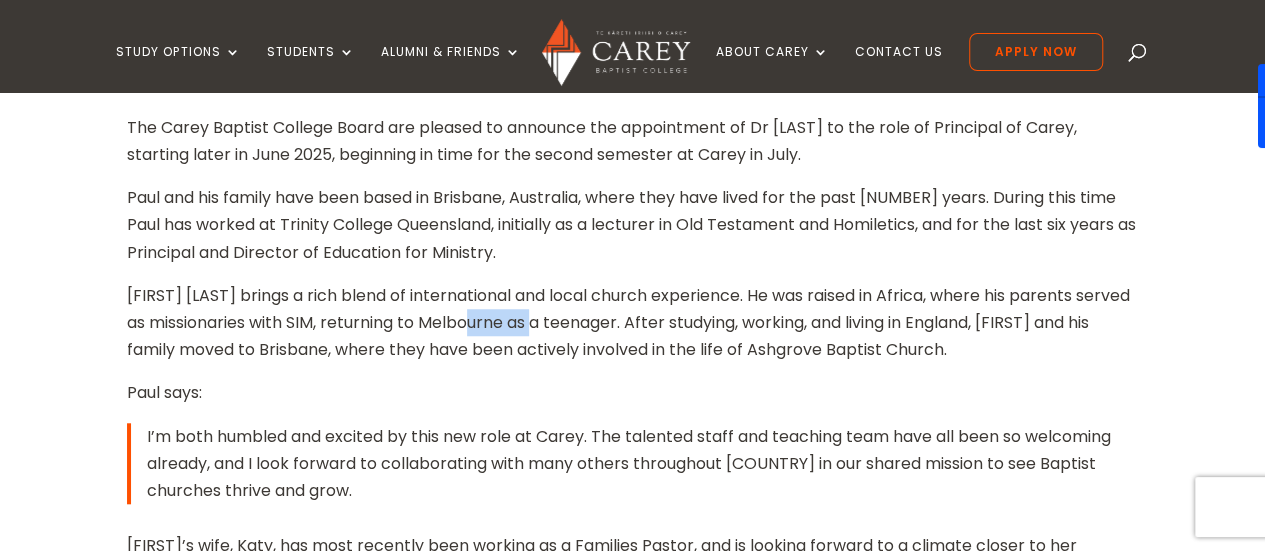 click on "Paul brings a rich blend of international and local church experience. He was raised in Africa, where his parents served as missionaries with SIM, returning to Melbourne as a teenager. After studying, working, and living in England, Paul and his family moved to Brisbane, where they have been actively involved in the life of Ashgrove Baptist Church." at bounding box center [633, 331] 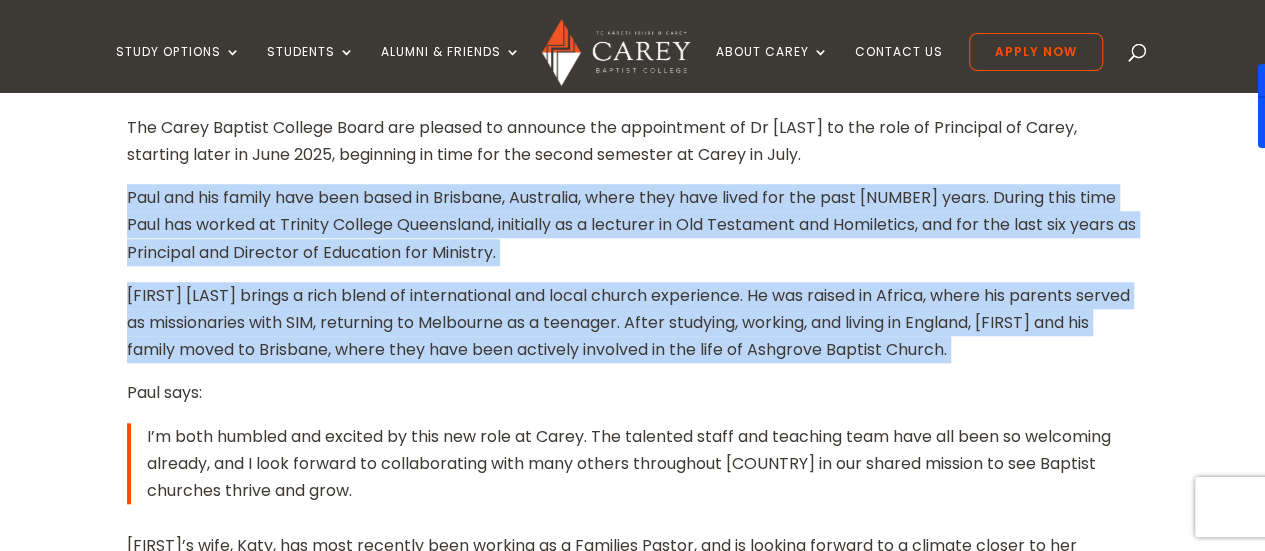 drag, startPoint x: 562, startPoint y: 327, endPoint x: 503, endPoint y: 183, distance: 155.61812 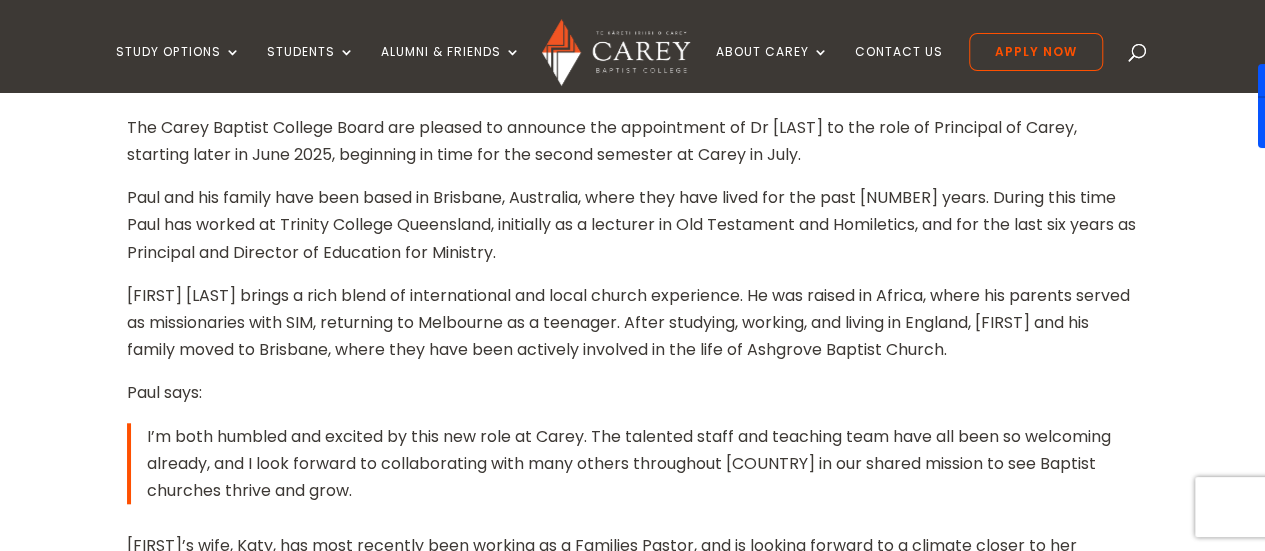 click on "Paul and his family have been based in Brisbane, Australia, where they have lived for the past nine years. During this time Paul has worked at Trinity College Queensland, initially as a lecturer in Old Testament and Homiletics, and for the last six years as Principal and Director of Education for Ministry." at bounding box center (633, 233) 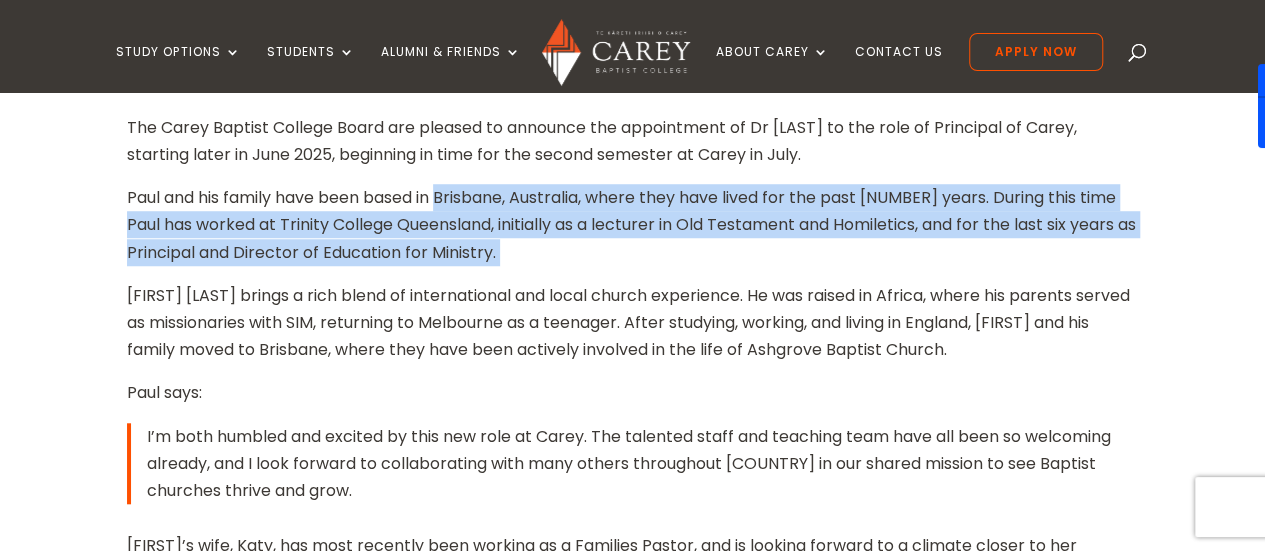 drag, startPoint x: 503, startPoint y: 183, endPoint x: 528, endPoint y: 274, distance: 94.371605 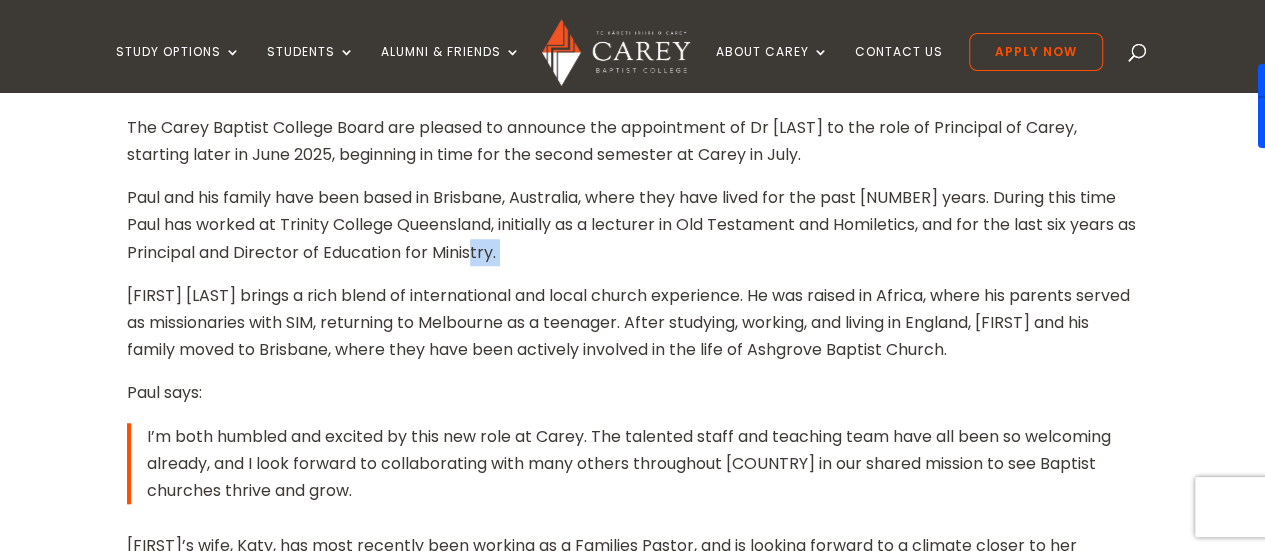 click on "Paul and his family have been based in Brisbane, Australia, where they have lived for the past nine years. During this time Paul has worked at Trinity College Queensland, initially as a lecturer in Old Testament and Homiletics, and for the last six years as Principal and Director of Education for Ministry." at bounding box center [633, 233] 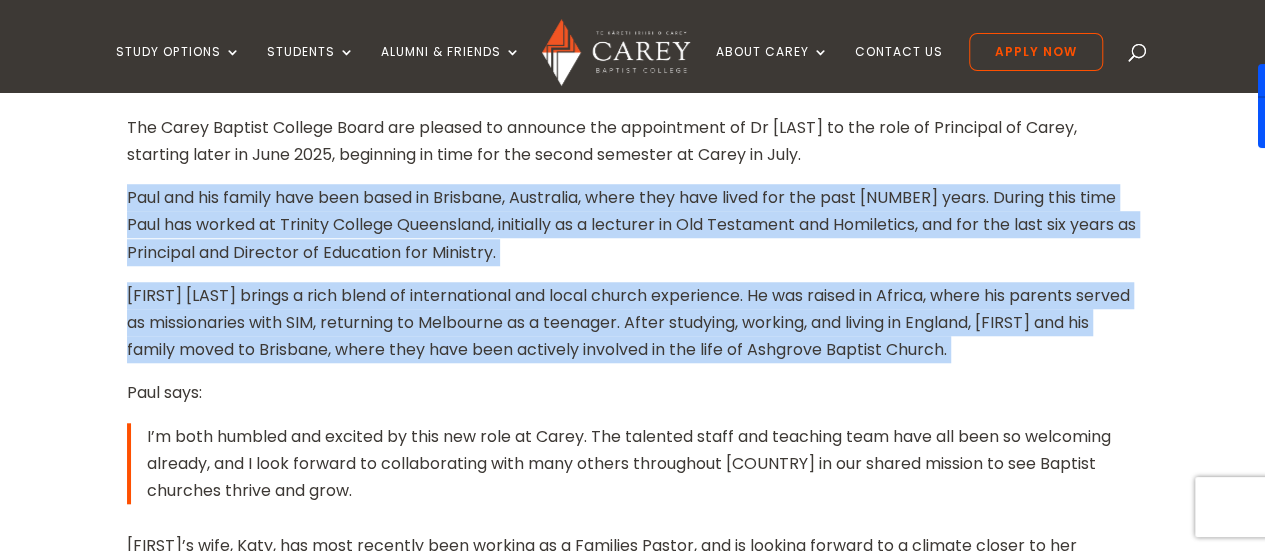 drag, startPoint x: 528, startPoint y: 274, endPoint x: 550, endPoint y: 331, distance: 61.09828 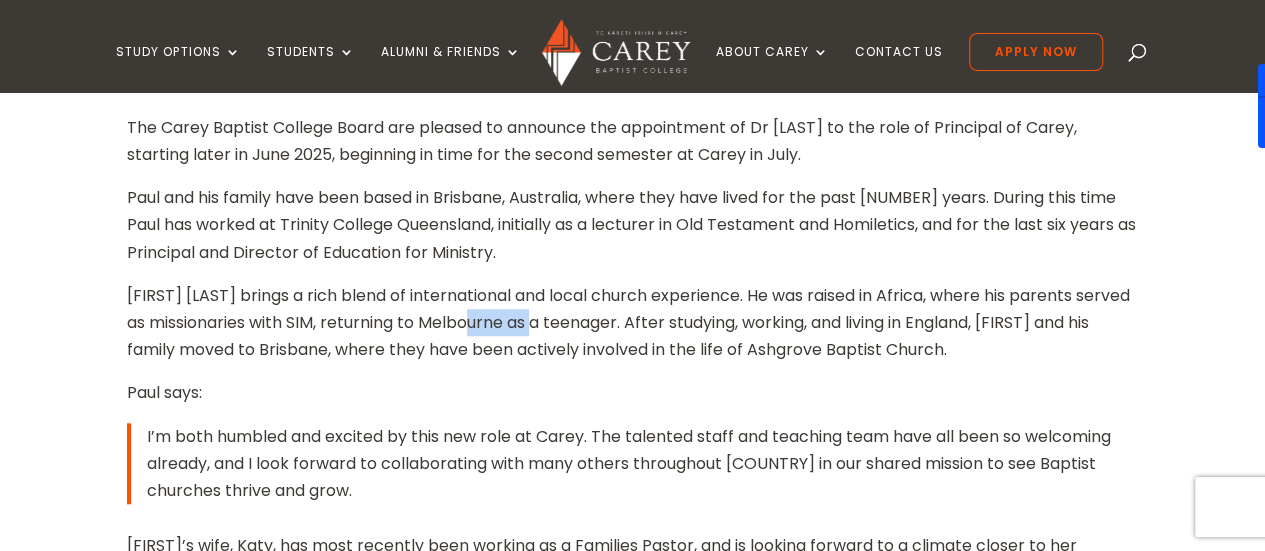 click on "Paul brings a rich blend of international and local church experience. He was raised in Africa, where his parents served as missionaries with SIM, returning to Melbourne as a teenager. After studying, working, and living in England, Paul and his family moved to Brisbane, where they have been actively involved in the life of Ashgrove Baptist Church." at bounding box center [633, 331] 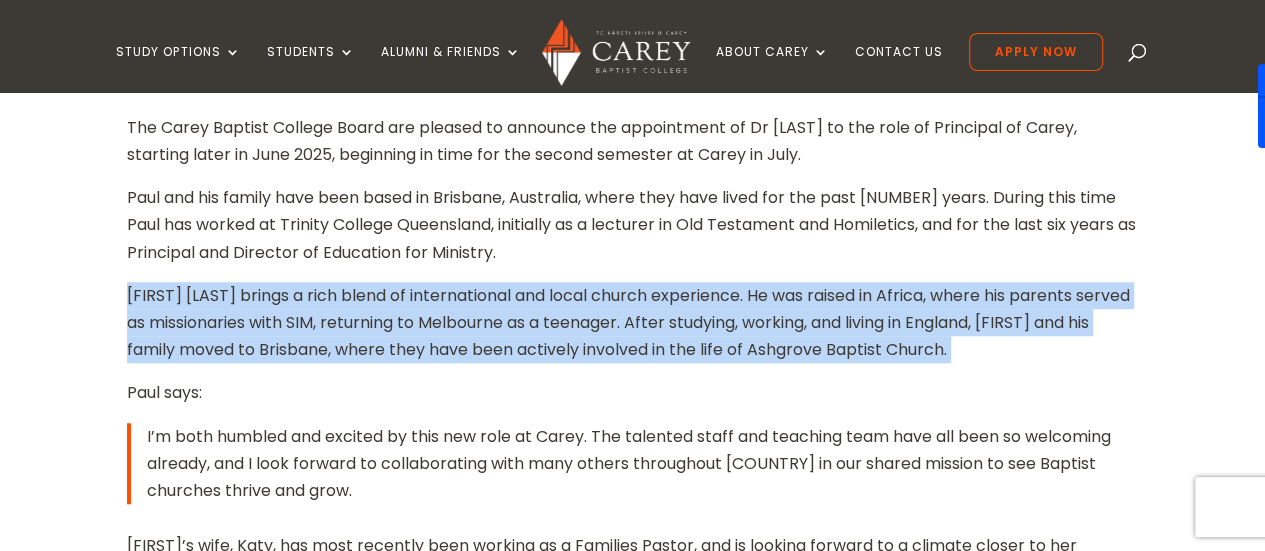 drag, startPoint x: 550, startPoint y: 331, endPoint x: 538, endPoint y: 280, distance: 52.392746 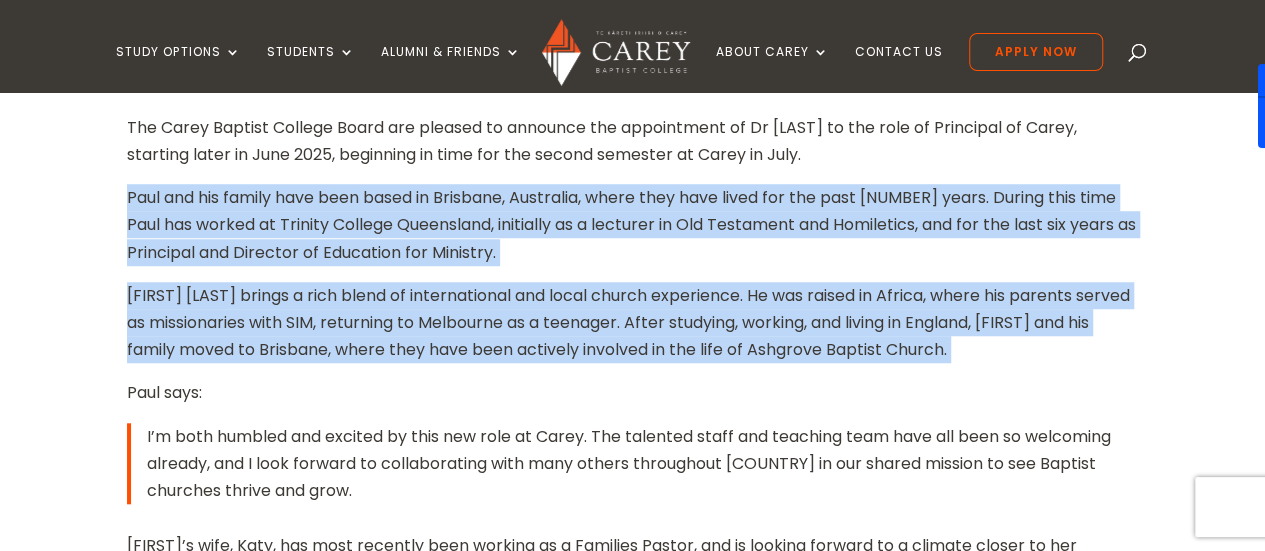 click on "Paul and his family have been based in Brisbane, Australia, where they have lived for the past nine years. During this time Paul has worked at Trinity College Queensland, initially as a lecturer in Old Testament and Homiletics, and for the last six years as Principal and Director of Education for Ministry." at bounding box center (633, 233) 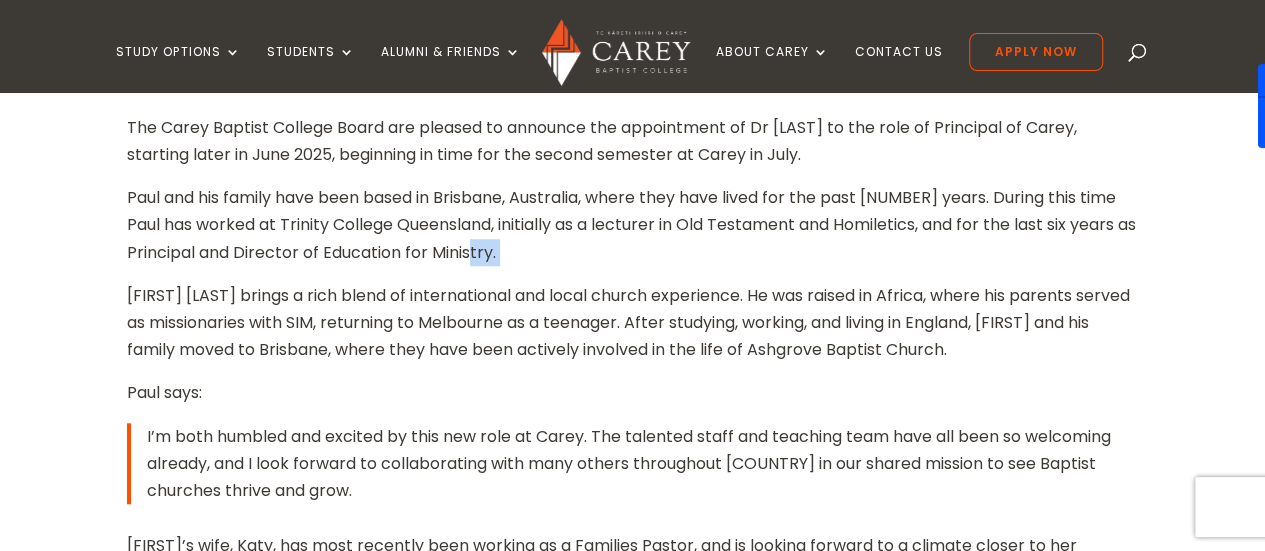 click on "Paul and his family have been based in Brisbane, Australia, where they have lived for the past nine years. During this time Paul has worked at Trinity College Queensland, initially as a lecturer in Old Testament and Homiletics, and for the last six years as Principal and Director of Education for Ministry." at bounding box center [633, 233] 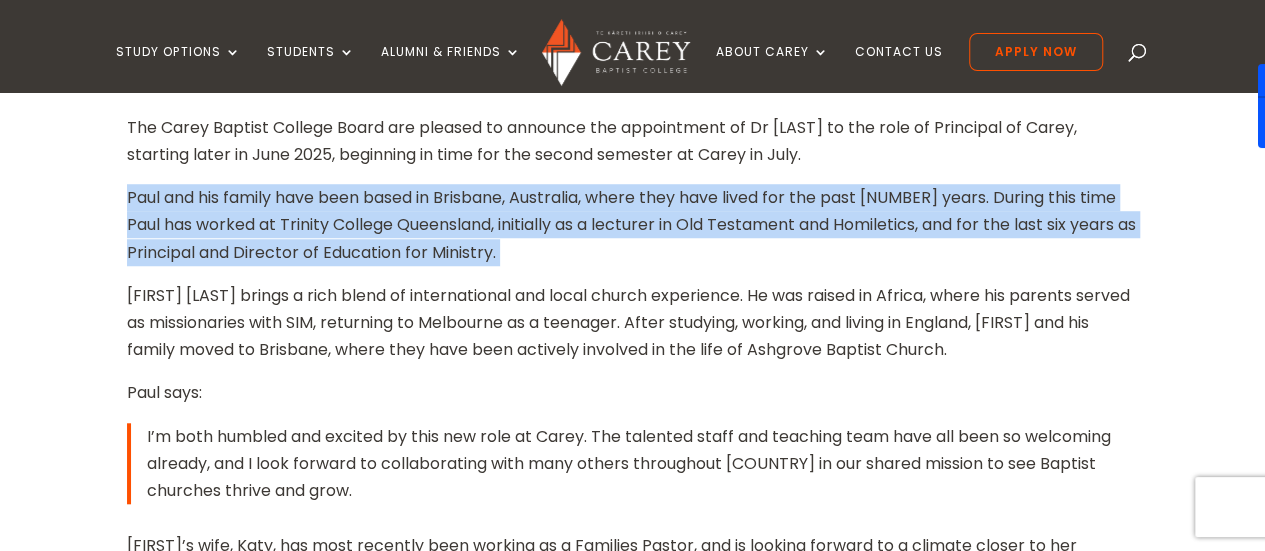 drag, startPoint x: 538, startPoint y: 280, endPoint x: 552, endPoint y: 341, distance: 62.58594 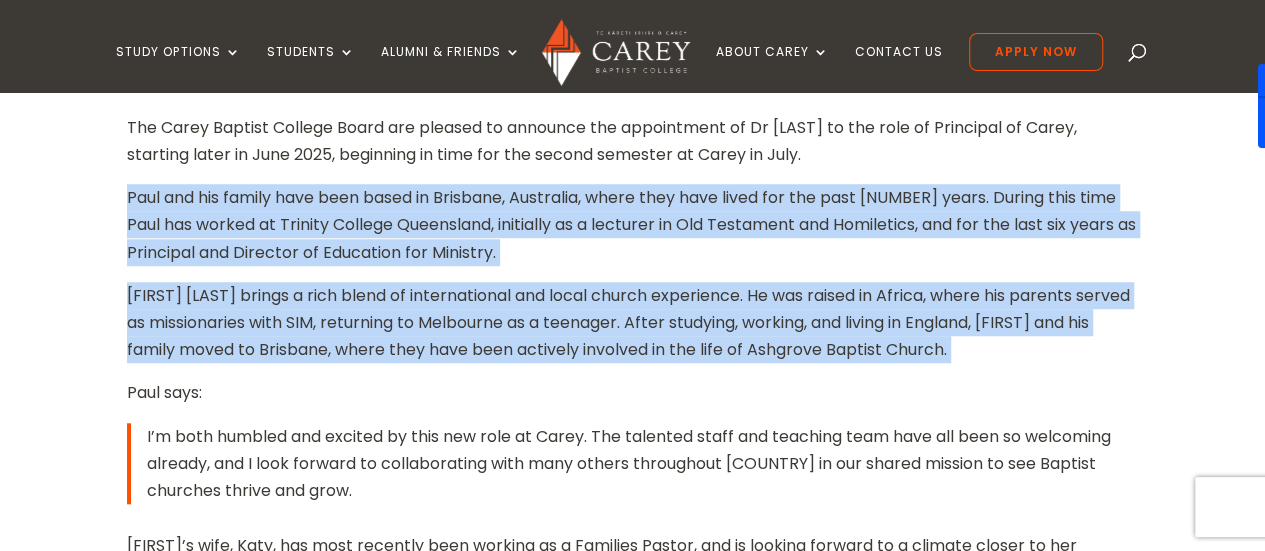 click on "Paul brings a rich blend of international and local church experience. He was raised in Africa, where his parents served as missionaries with SIM, returning to Melbourne as a teenager. After studying, working, and living in England, Paul and his family moved to Brisbane, where they have been actively involved in the life of Ashgrove Baptist Church." at bounding box center [633, 331] 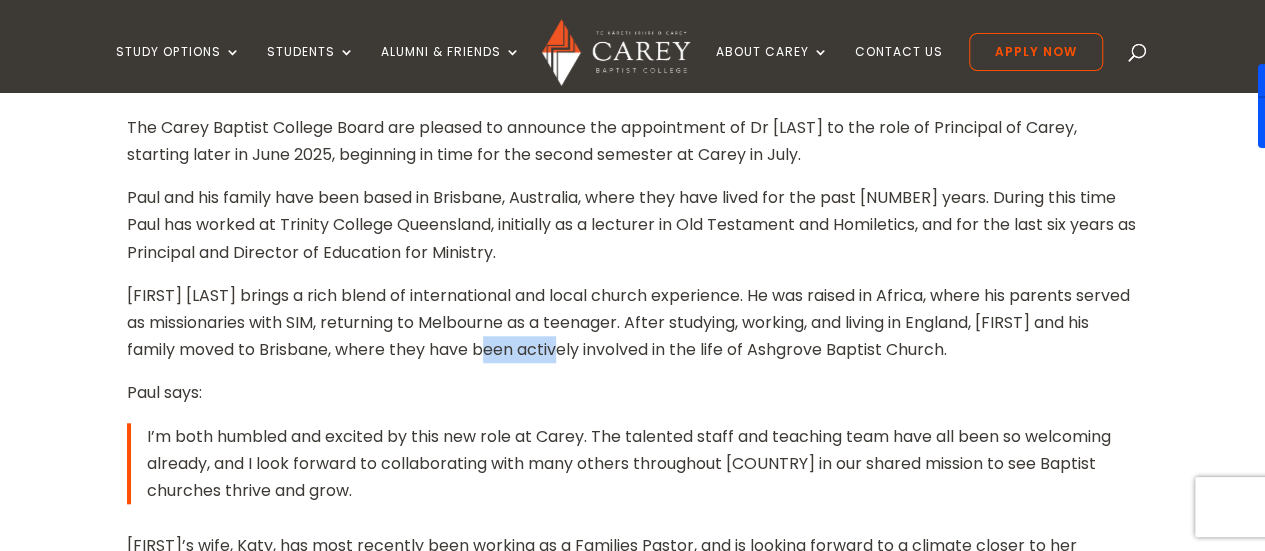 click on "Paul brings a rich blend of international and local church experience. He was raised in Africa, where his parents served as missionaries with SIM, returning to Melbourne as a teenager. After studying, working, and living in England, Paul and his family moved to Brisbane, where they have been actively involved in the life of Ashgrove Baptist Church." at bounding box center (633, 331) 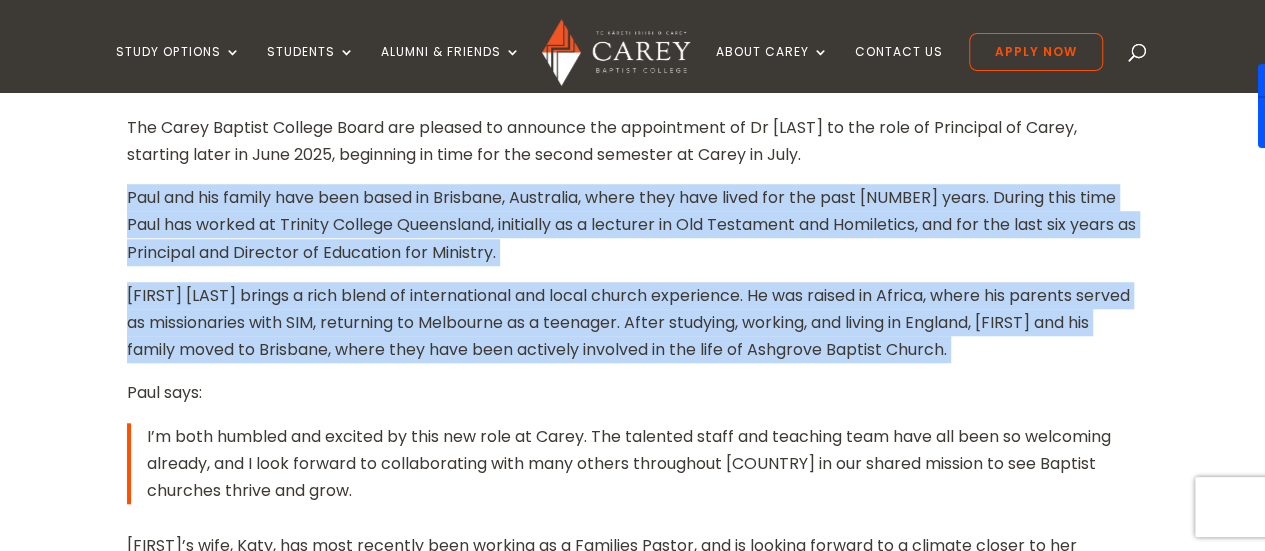 drag, startPoint x: 552, startPoint y: 341, endPoint x: 518, endPoint y: 251, distance: 96.20811 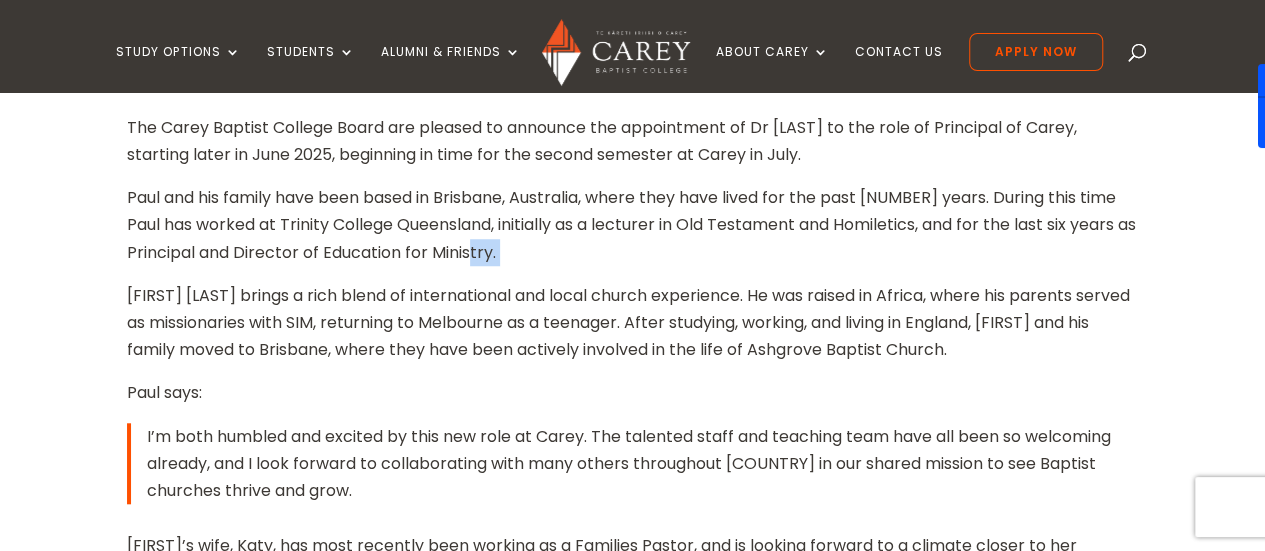 click on "Paul and his family have been based in Brisbane, Australia, where they have lived for the past nine years. During this time Paul has worked at Trinity College Queensland, initially as a lecturer in Old Testament and Homiletics, and for the last six years as Principal and Director of Education for Ministry." at bounding box center (633, 233) 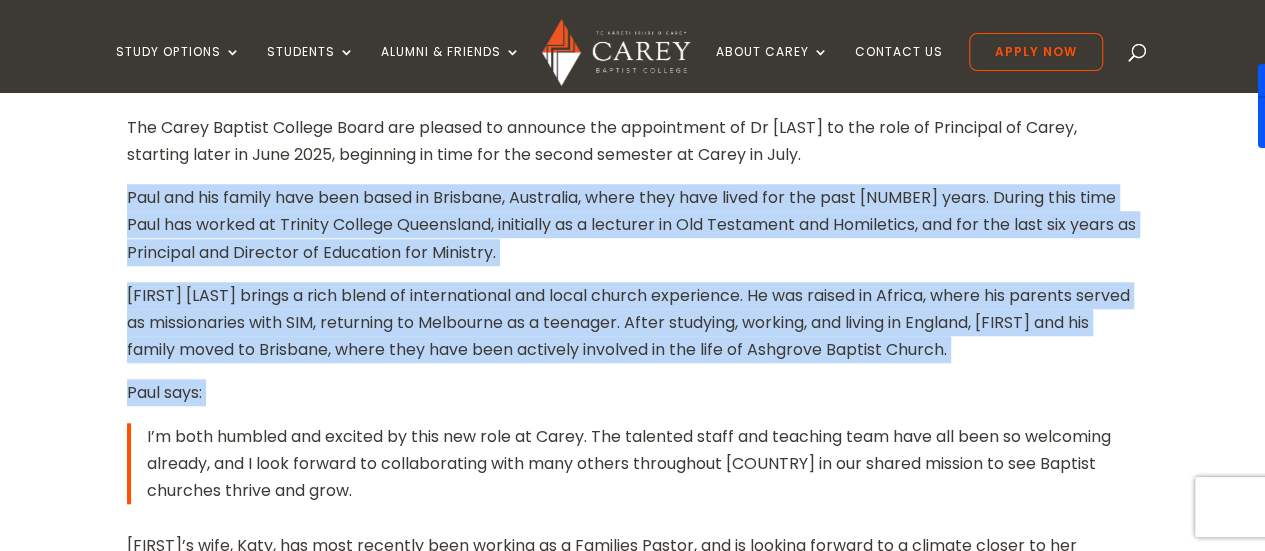 drag, startPoint x: 518, startPoint y: 251, endPoint x: 595, endPoint y: 433, distance: 197.61832 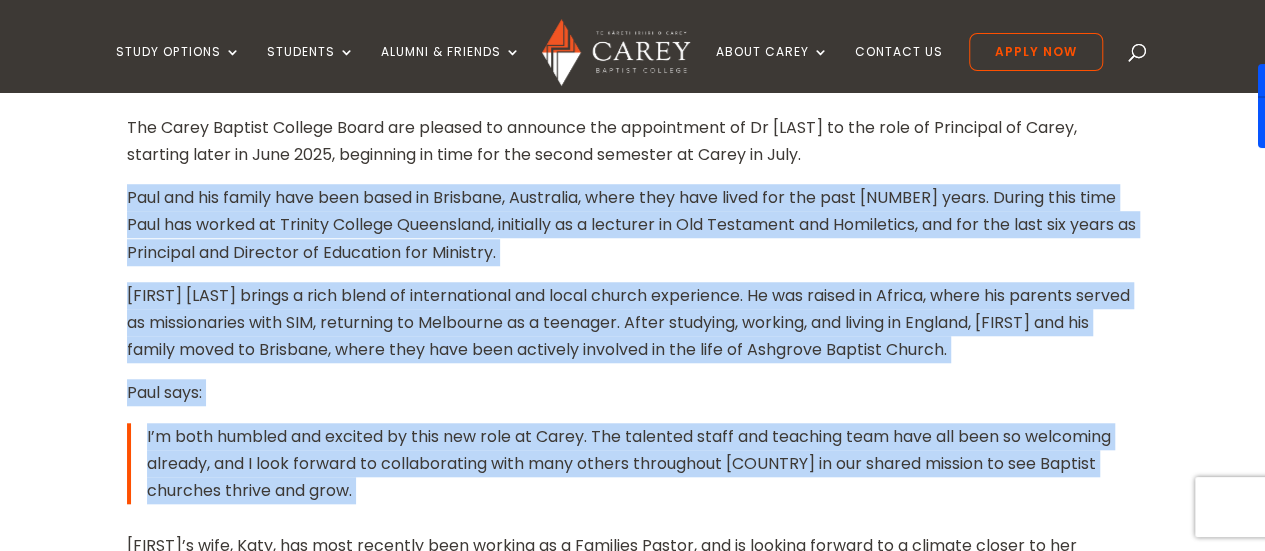 click on "I’m both humbled and excited by this new role at Carey. The talented staff and teaching team have all been so welcoming already, and I look forward to collaborating with many others throughout NZ in our shared mission to see Baptist churches thrive and grow." at bounding box center [643, 464] 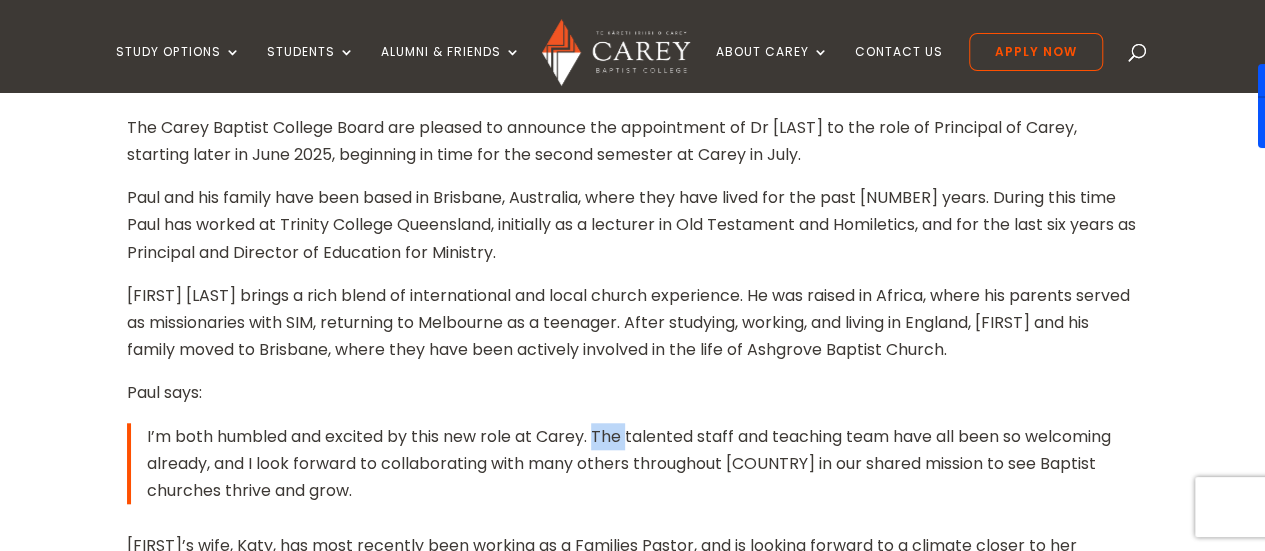 click on "I’m both humbled and excited by this new role at Carey. The talented staff and teaching team have all been so welcoming already, and I look forward to collaborating with many others throughout NZ in our shared mission to see Baptist churches thrive and grow." at bounding box center (643, 464) 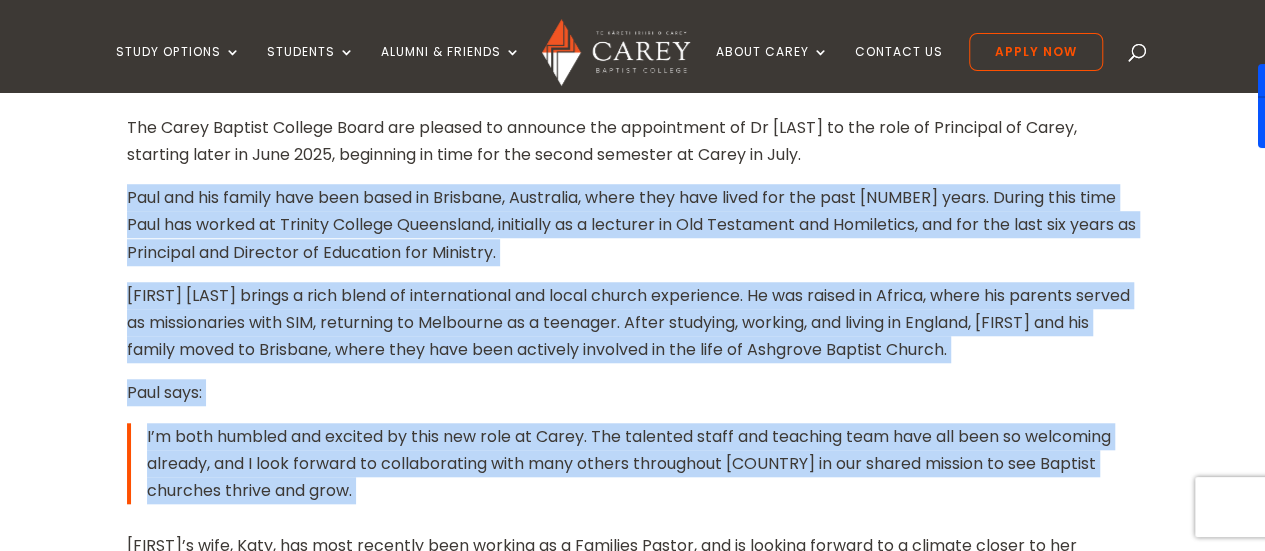 drag, startPoint x: 595, startPoint y: 433, endPoint x: 548, endPoint y: 195, distance: 242.59637 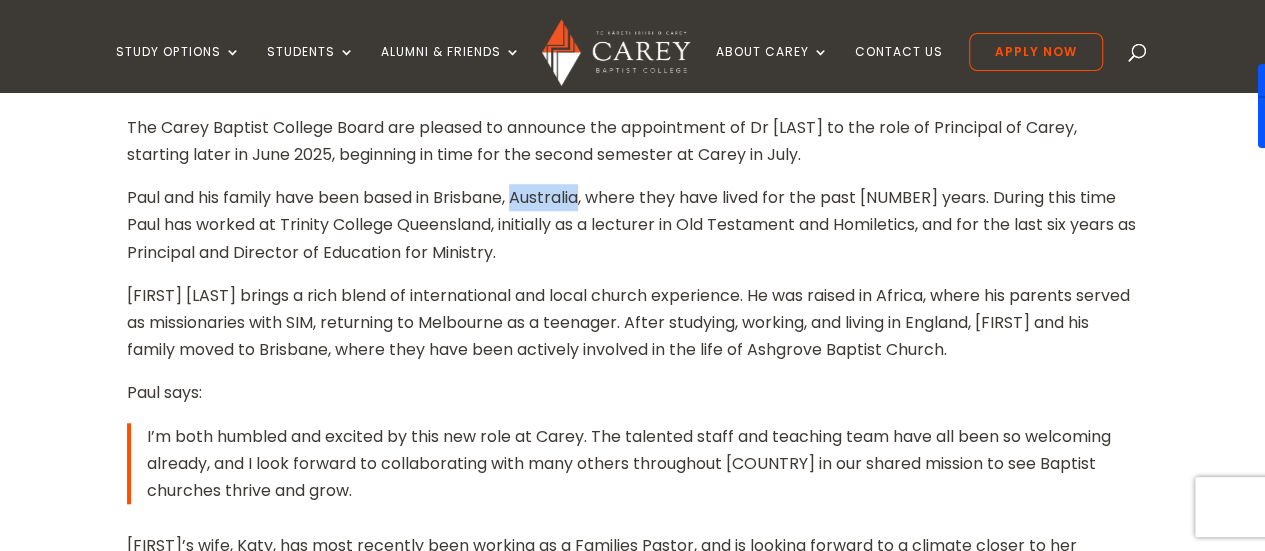 click on "Paul and his family have been based in Brisbane, Australia, where they have lived for the past nine years. During this time Paul has worked at Trinity College Queensland, initially as a lecturer in Old Testament and Homiletics, and for the last six years as Principal and Director of Education for Ministry." at bounding box center [633, 233] 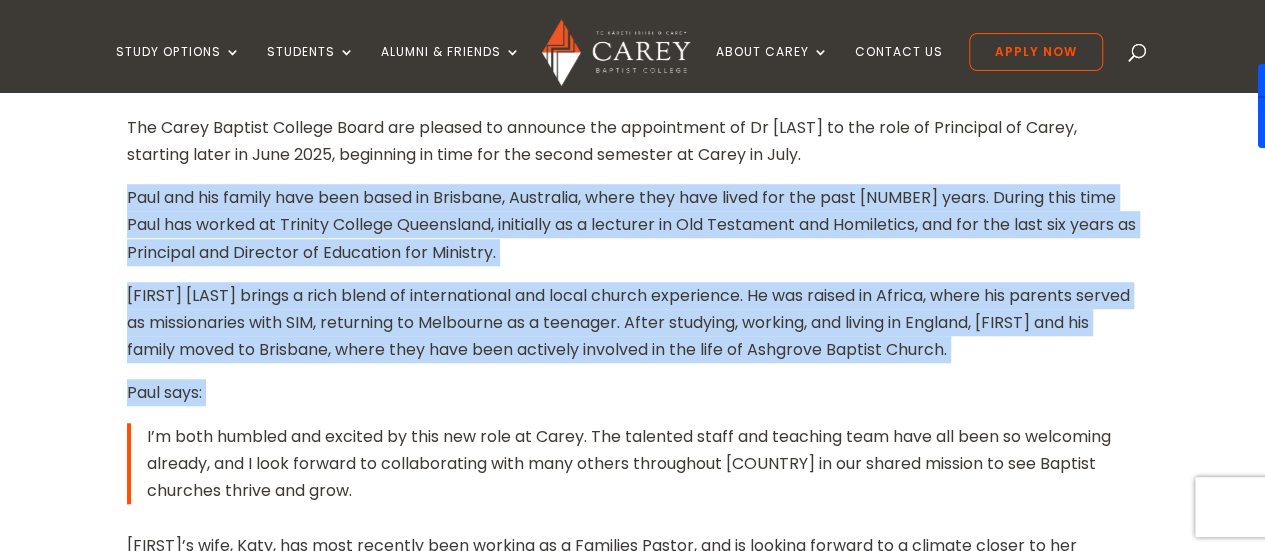 drag, startPoint x: 548, startPoint y: 195, endPoint x: 608, endPoint y: 392, distance: 205.93445 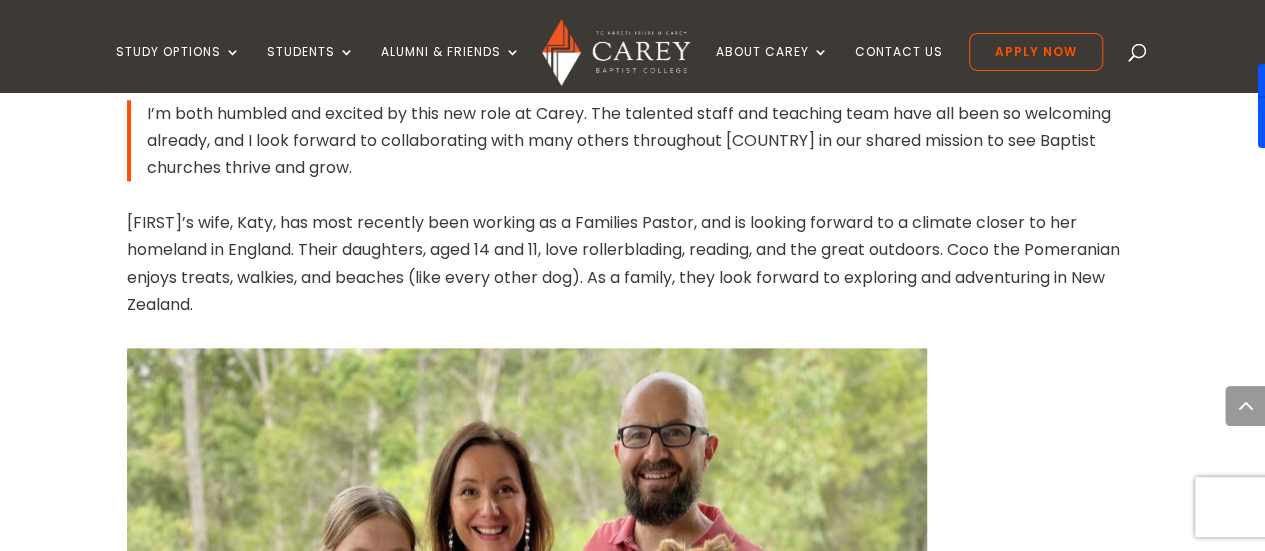 scroll, scrollTop: 1015, scrollLeft: 0, axis: vertical 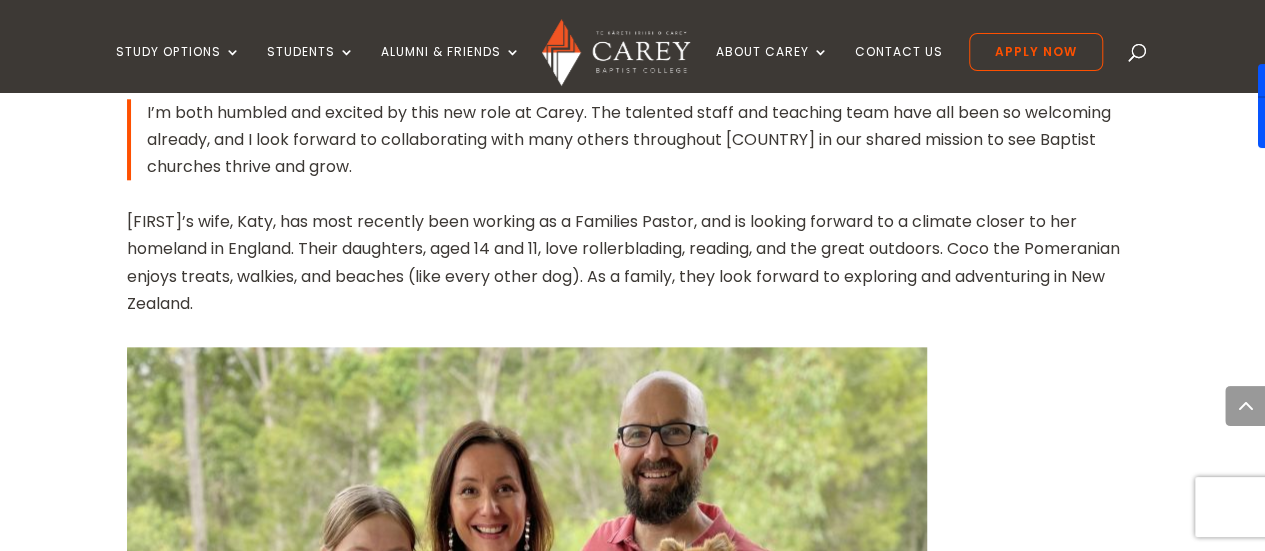 click at bounding box center [615, 52] 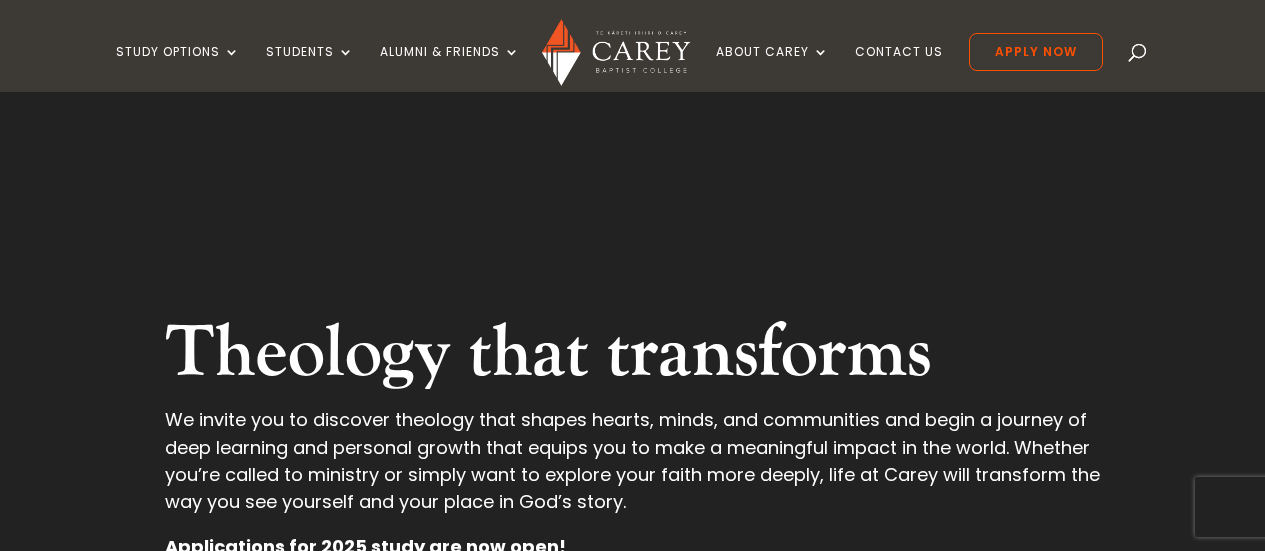 scroll, scrollTop: 0, scrollLeft: 0, axis: both 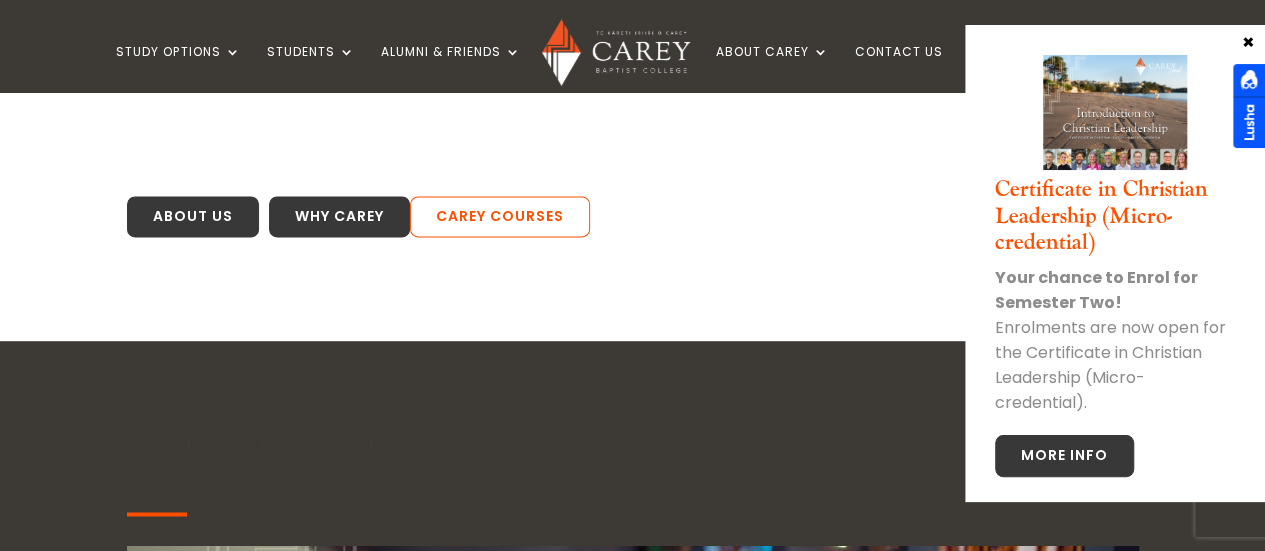 click on "×" at bounding box center (1248, 41) 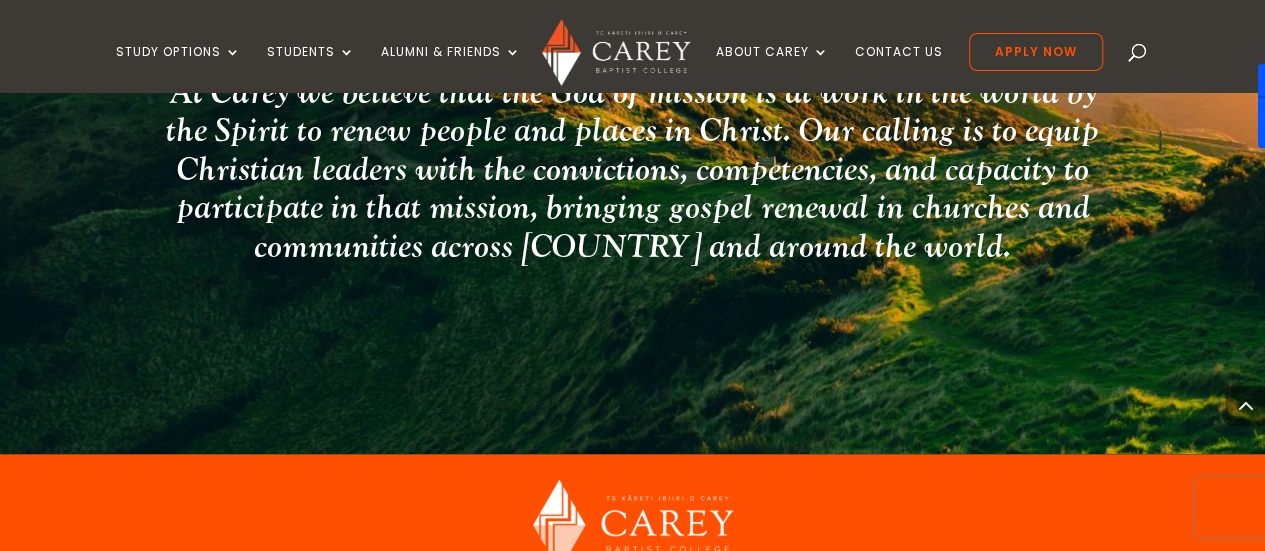 scroll, scrollTop: 5583, scrollLeft: 0, axis: vertical 